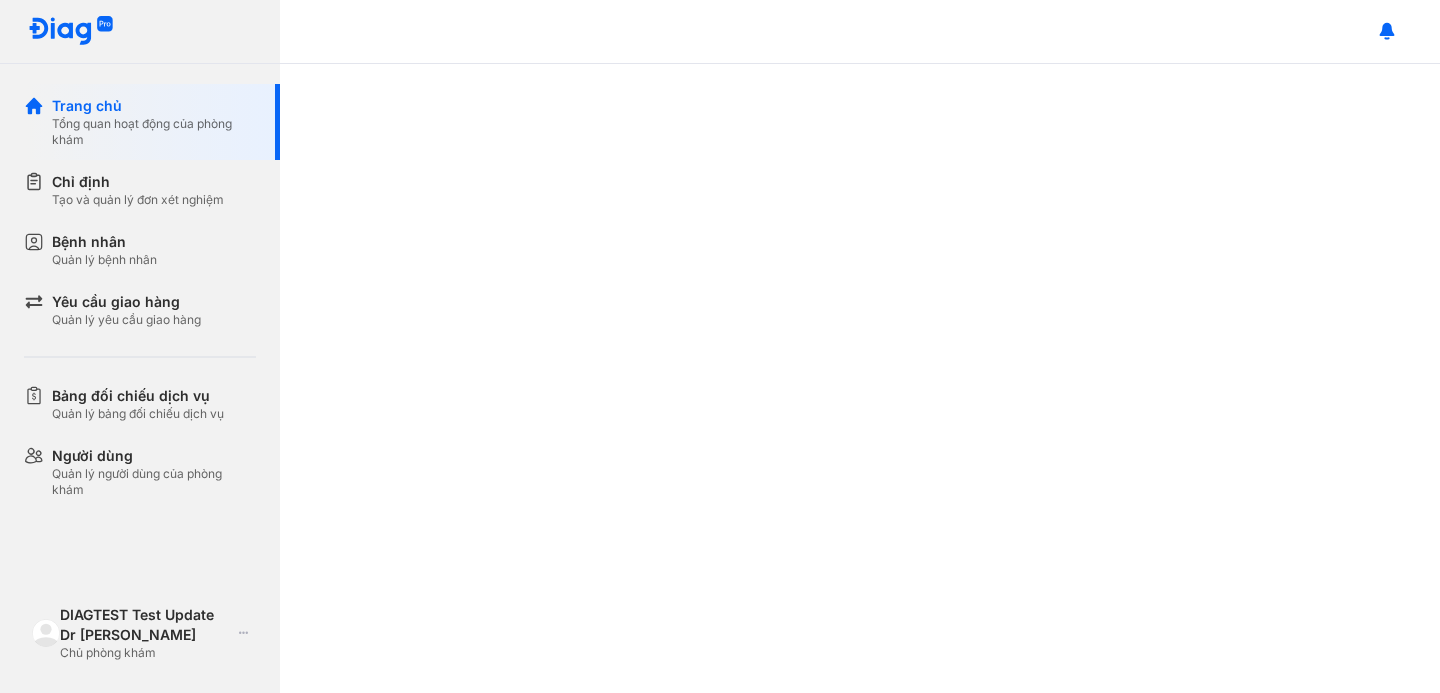 scroll, scrollTop: 0, scrollLeft: 0, axis: both 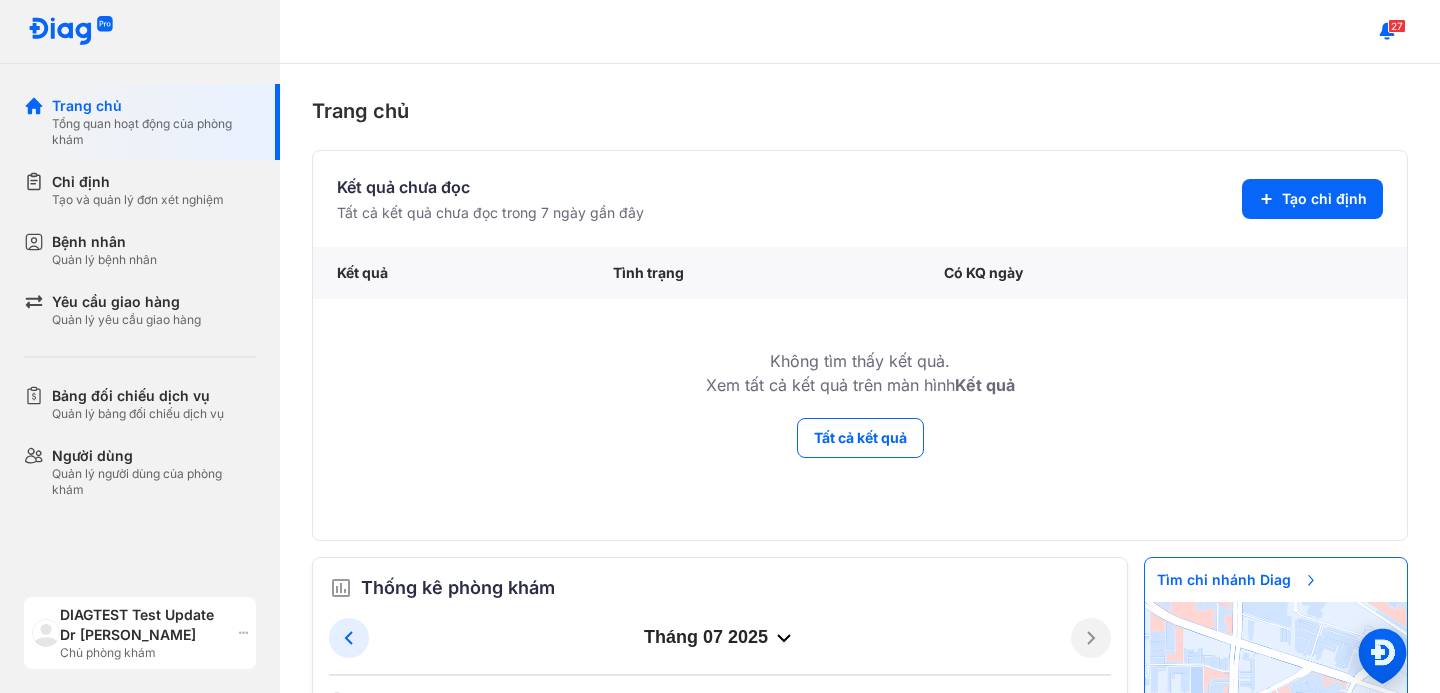 click at bounding box center [46, 633] 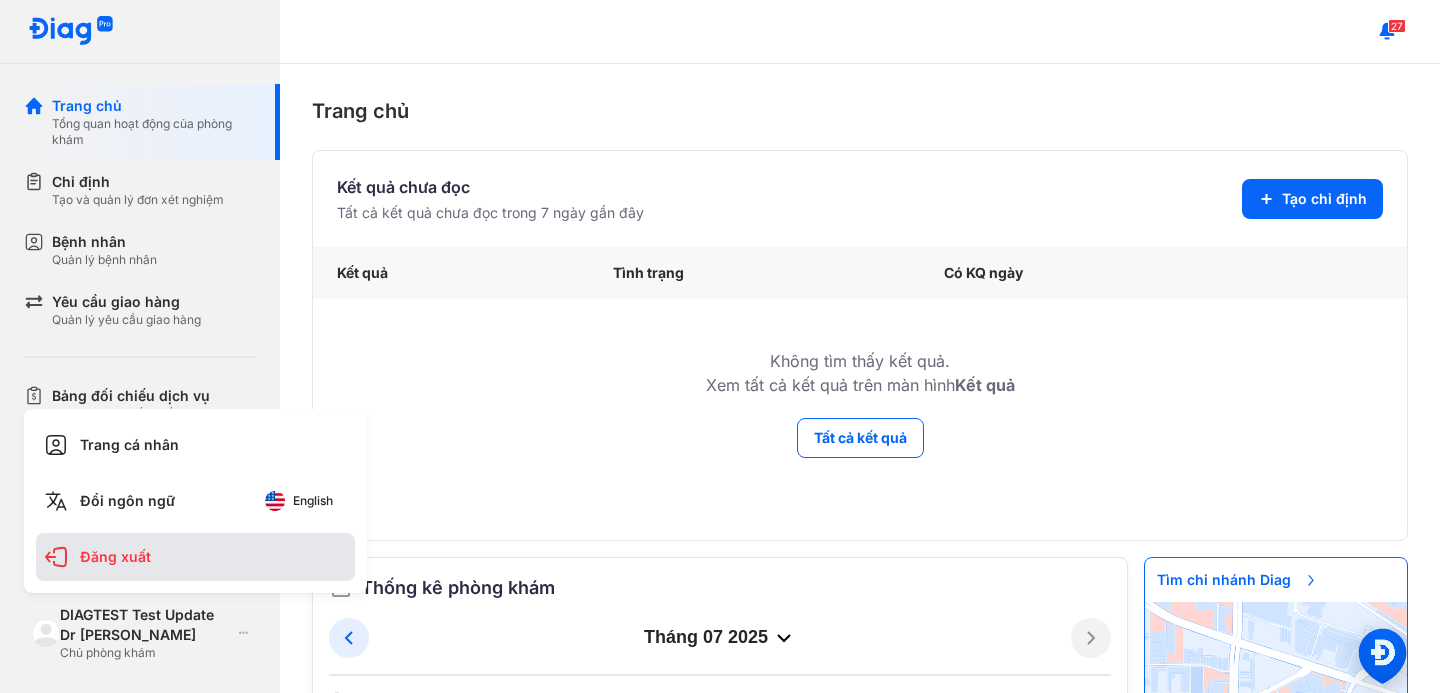 click on "Đăng xuất" 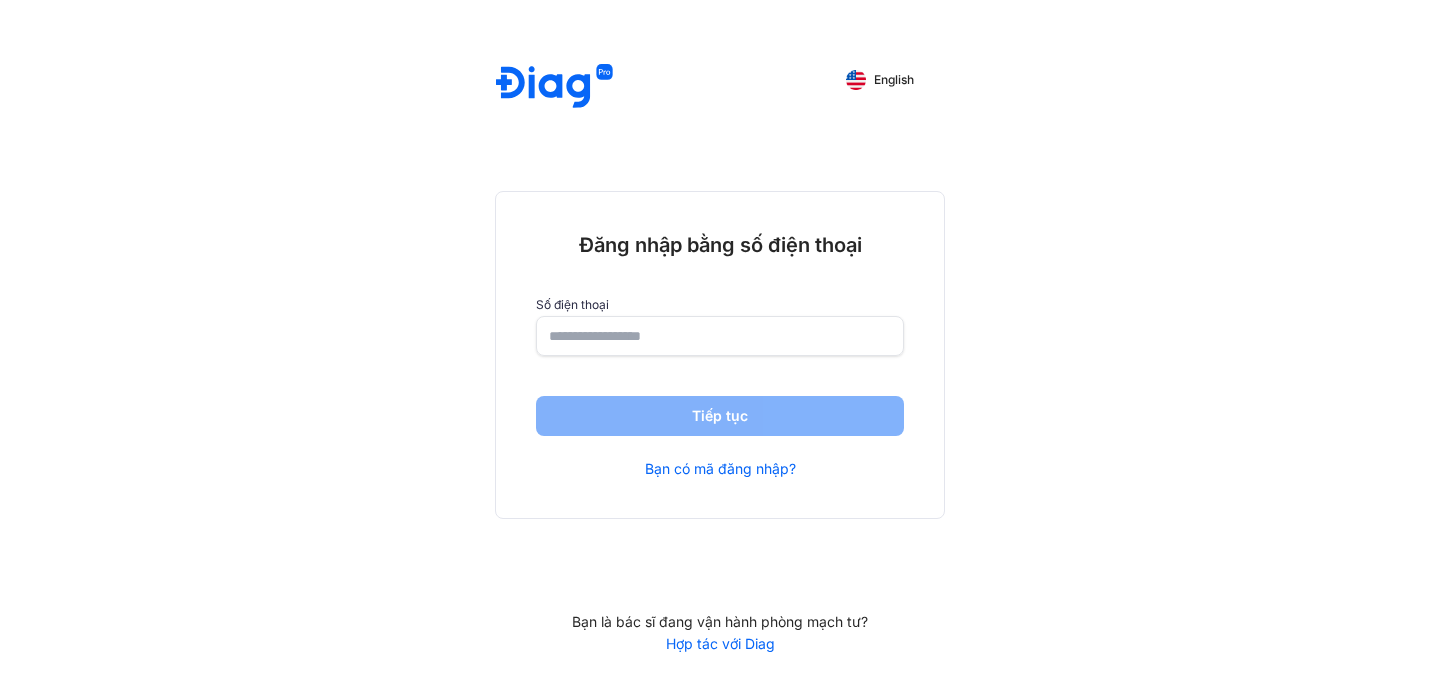 scroll, scrollTop: 0, scrollLeft: 0, axis: both 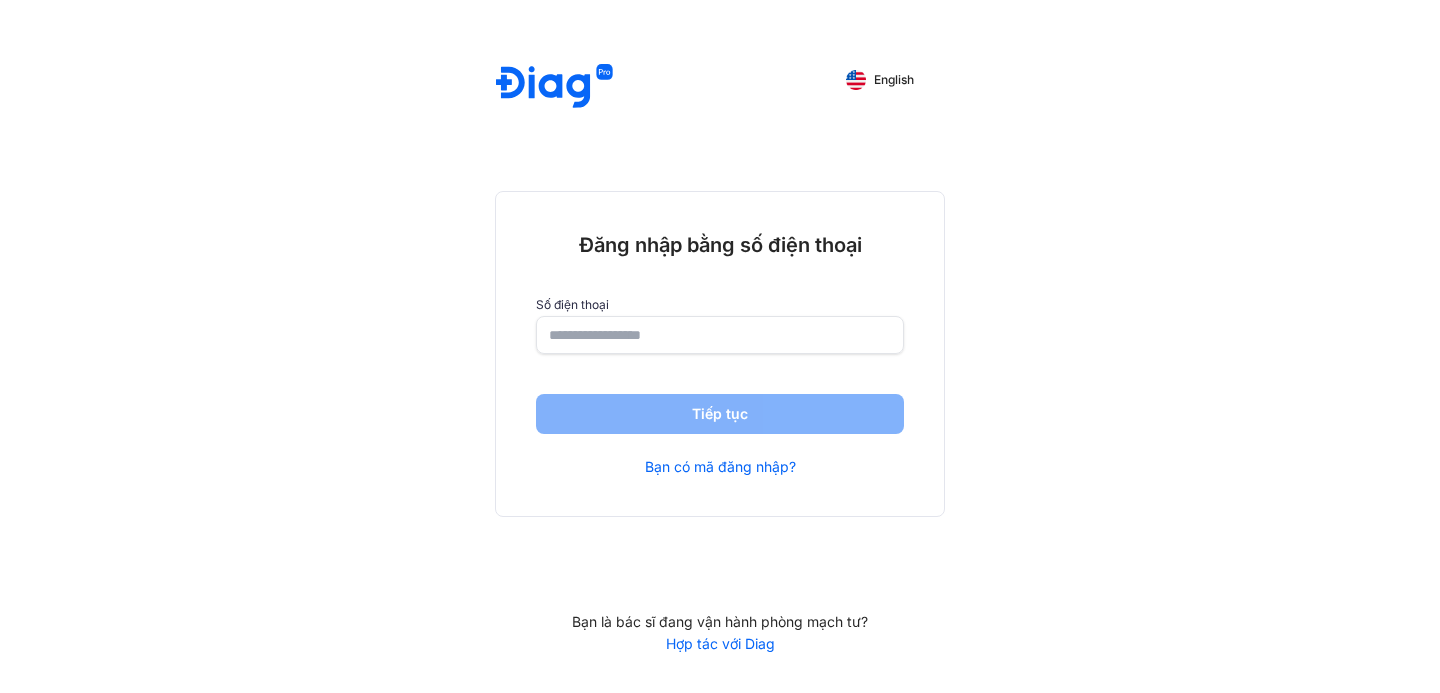 click 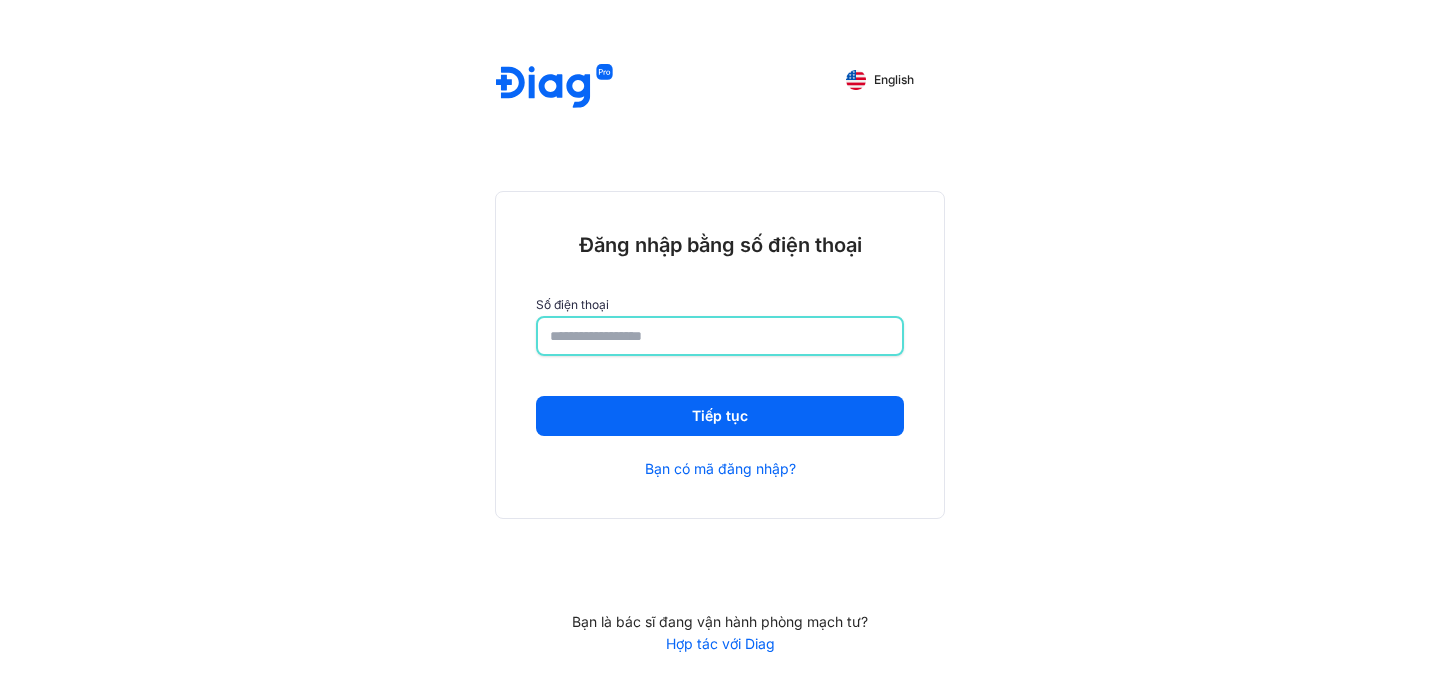 type on "**********" 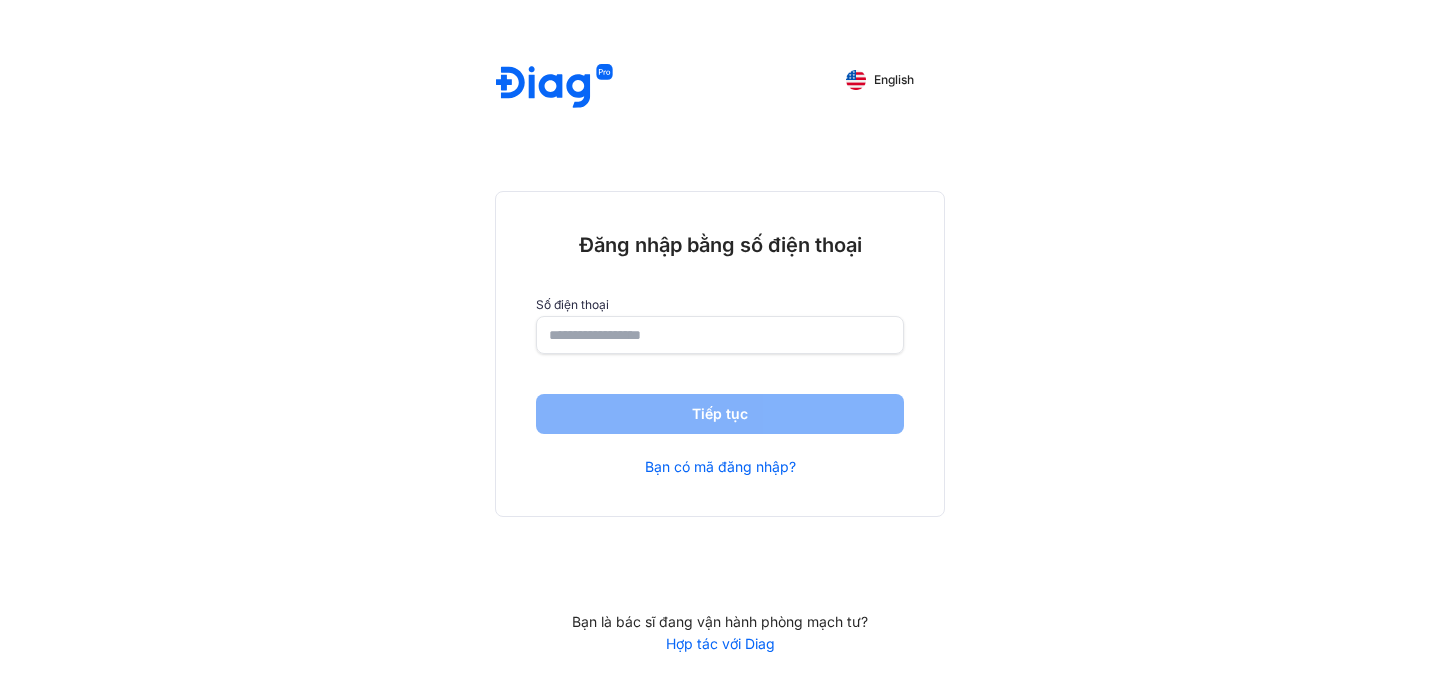 click 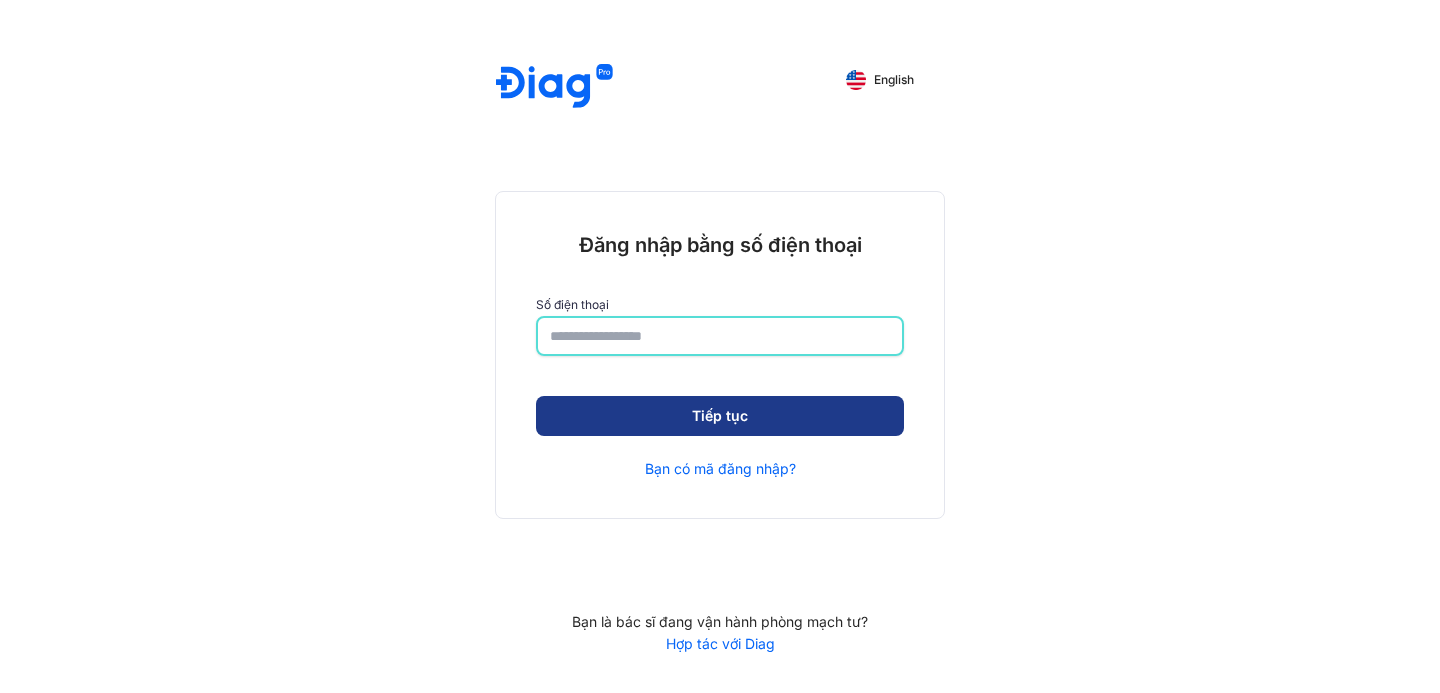 type on "**********" 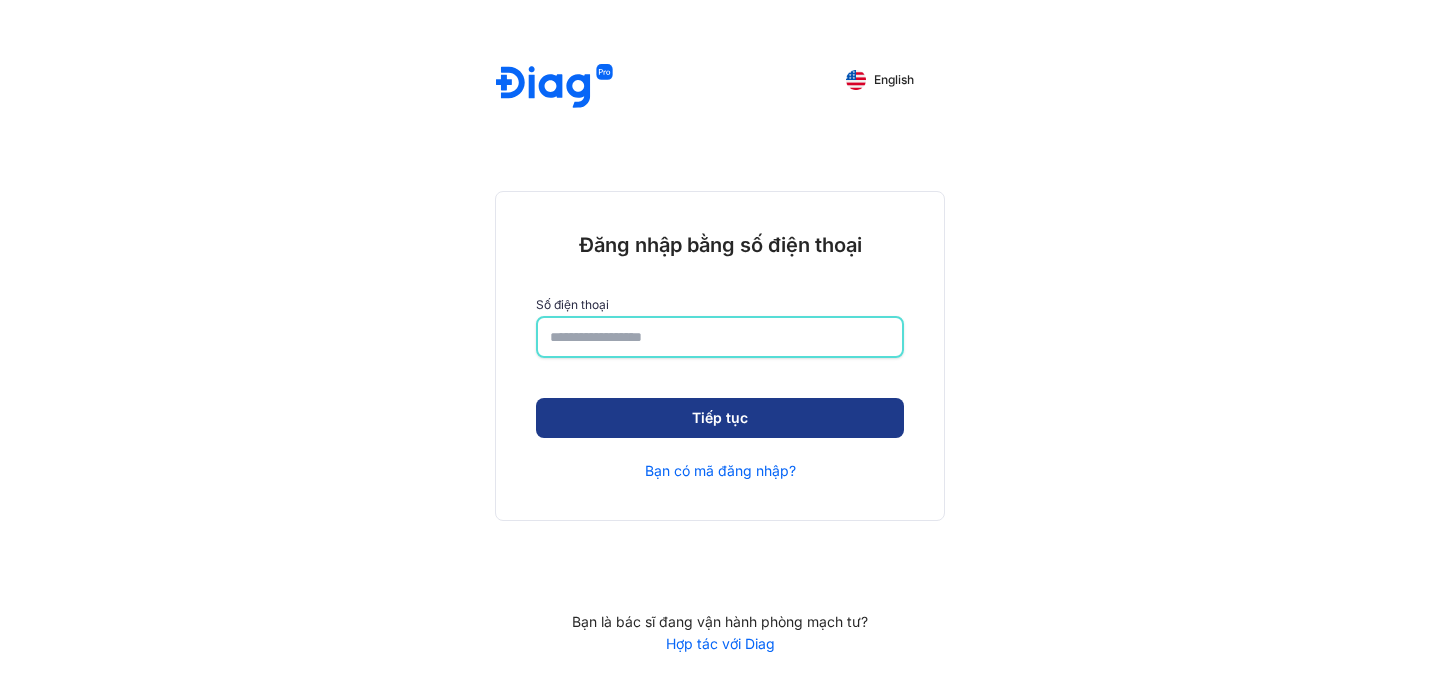 click on "Tiếp tục" at bounding box center (720, 418) 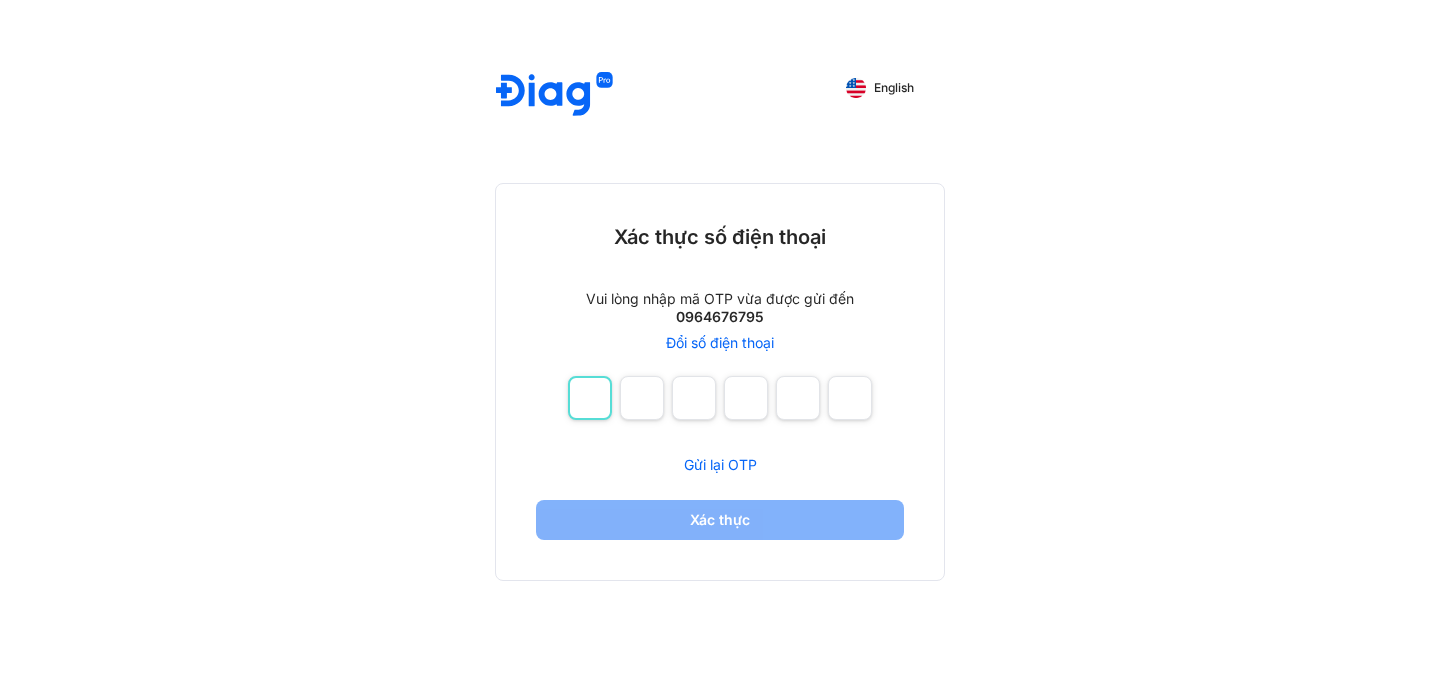 click at bounding box center (590, 398) 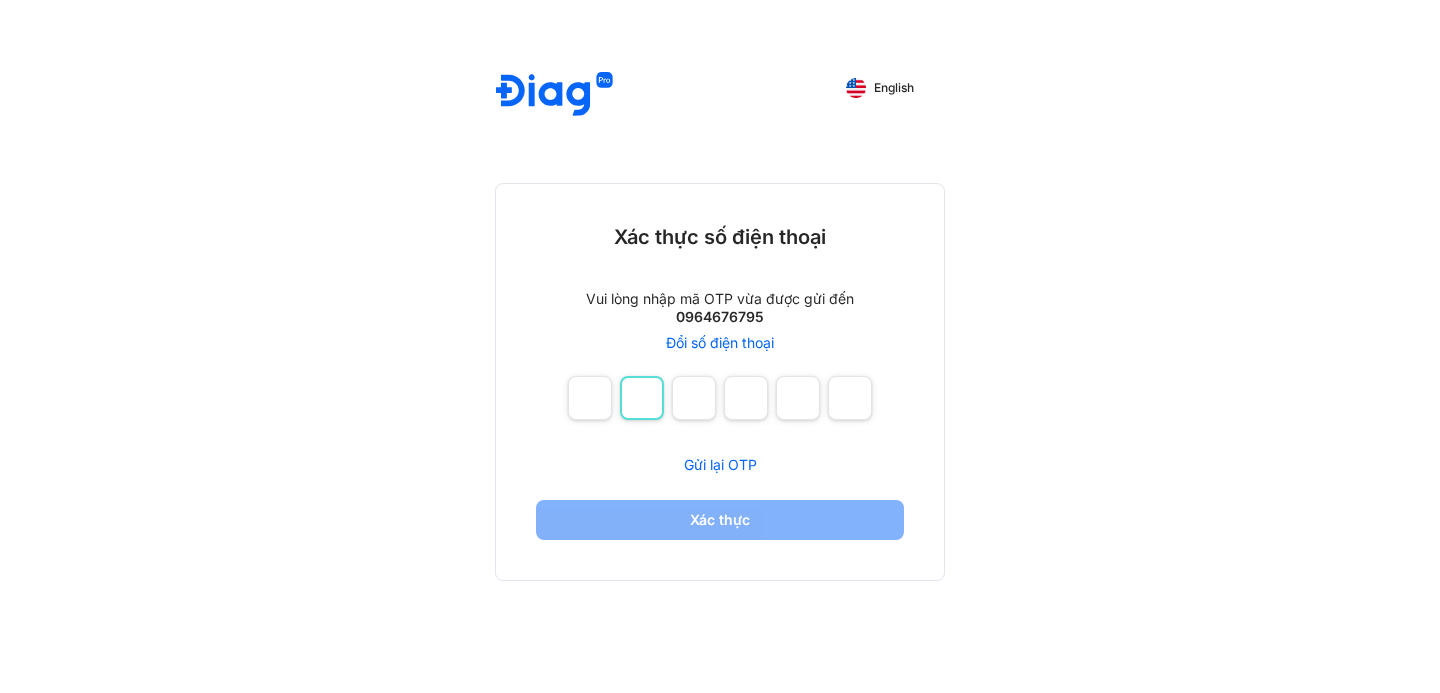 type on "*" 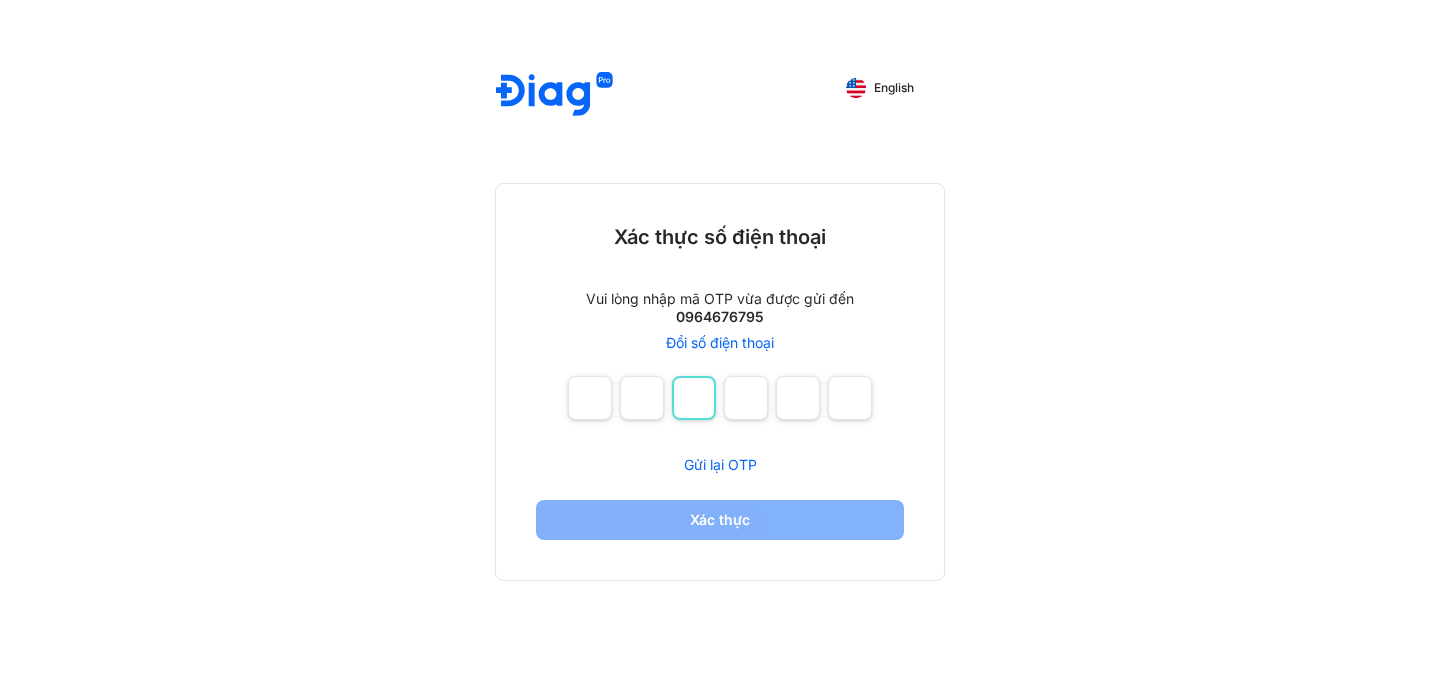 type on "*" 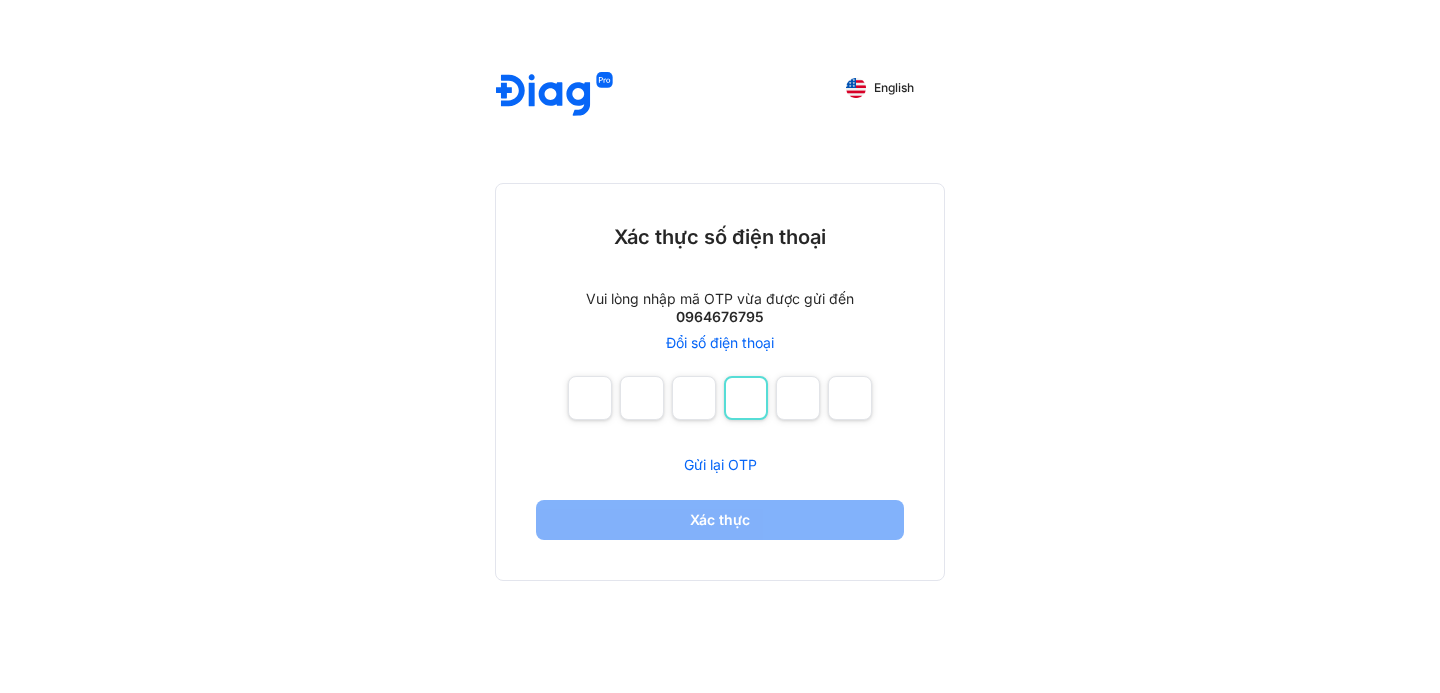 type on "*" 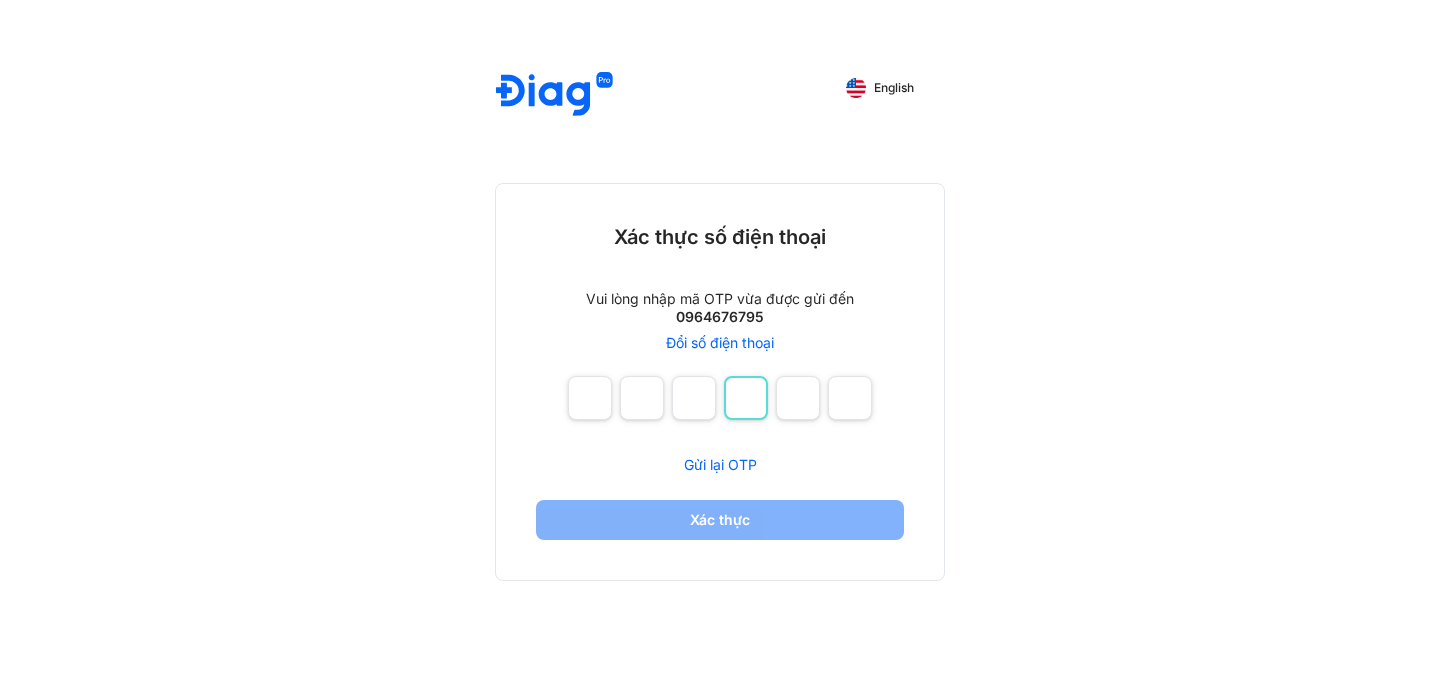 type 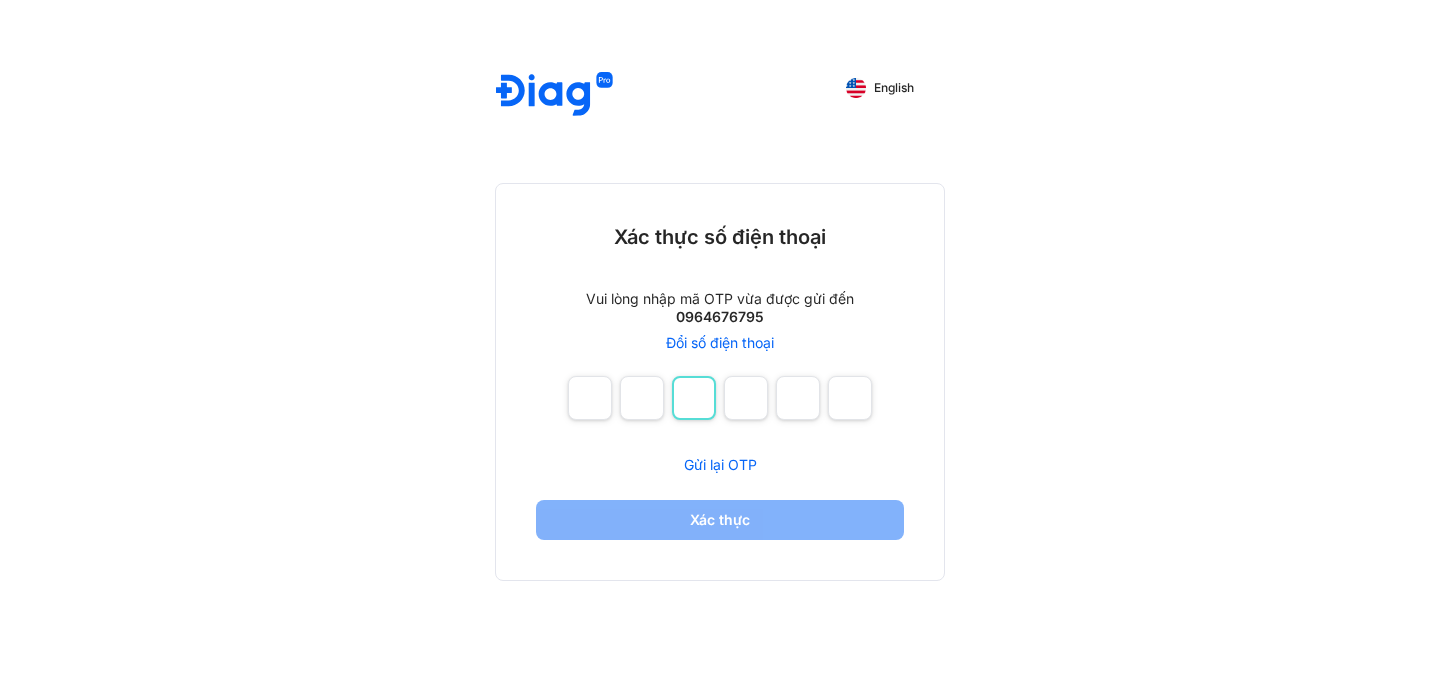 type 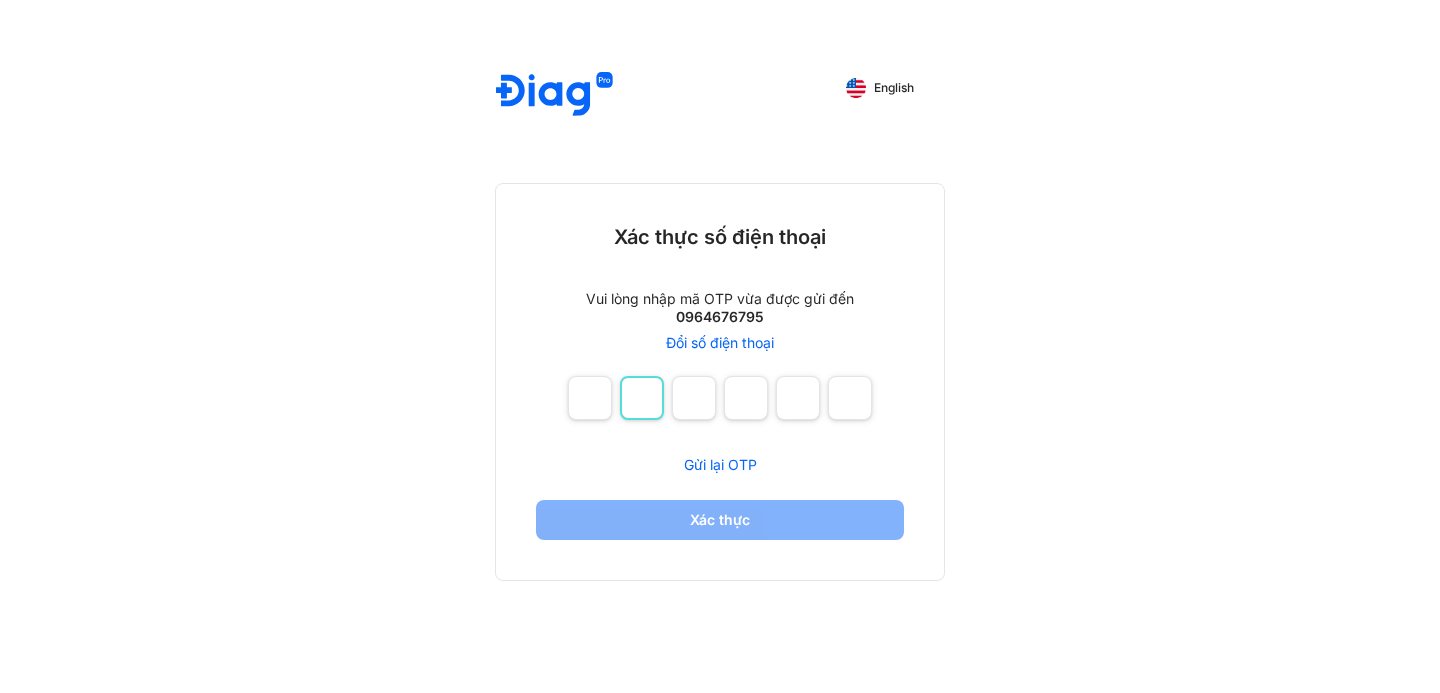 type 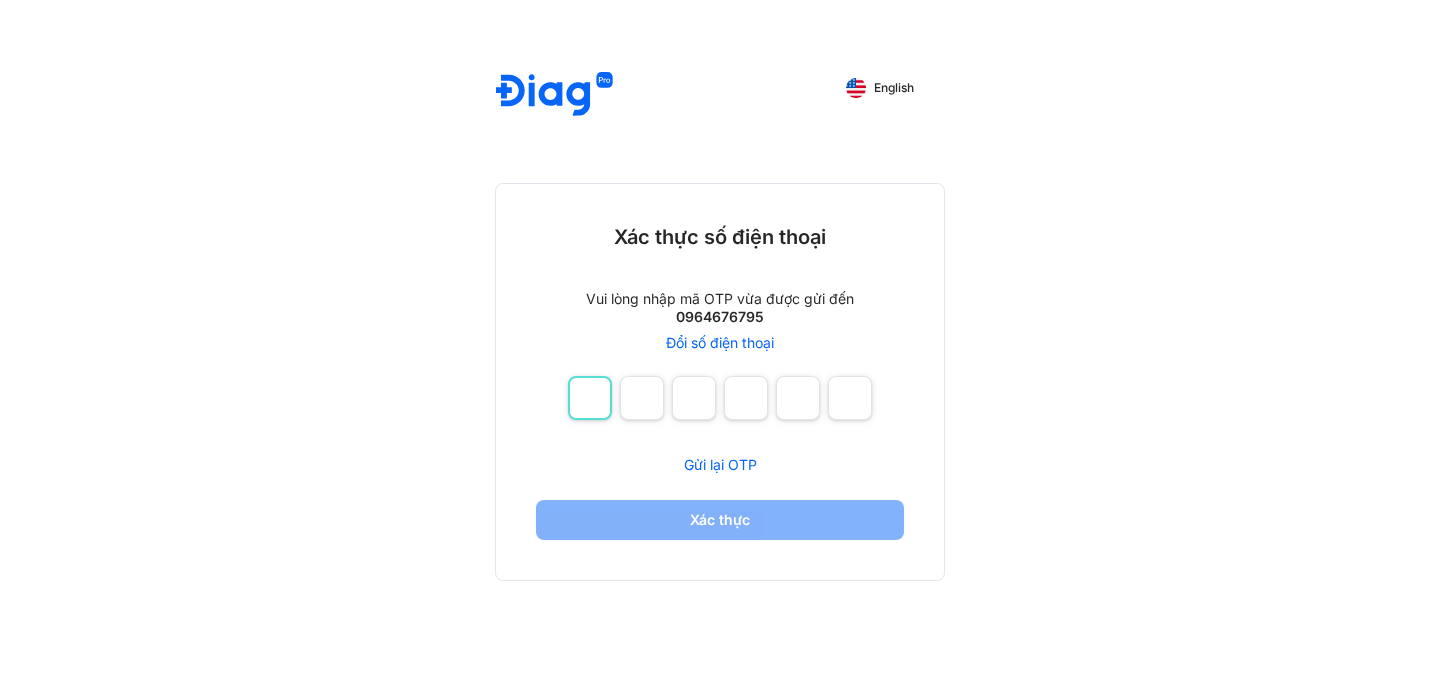 type 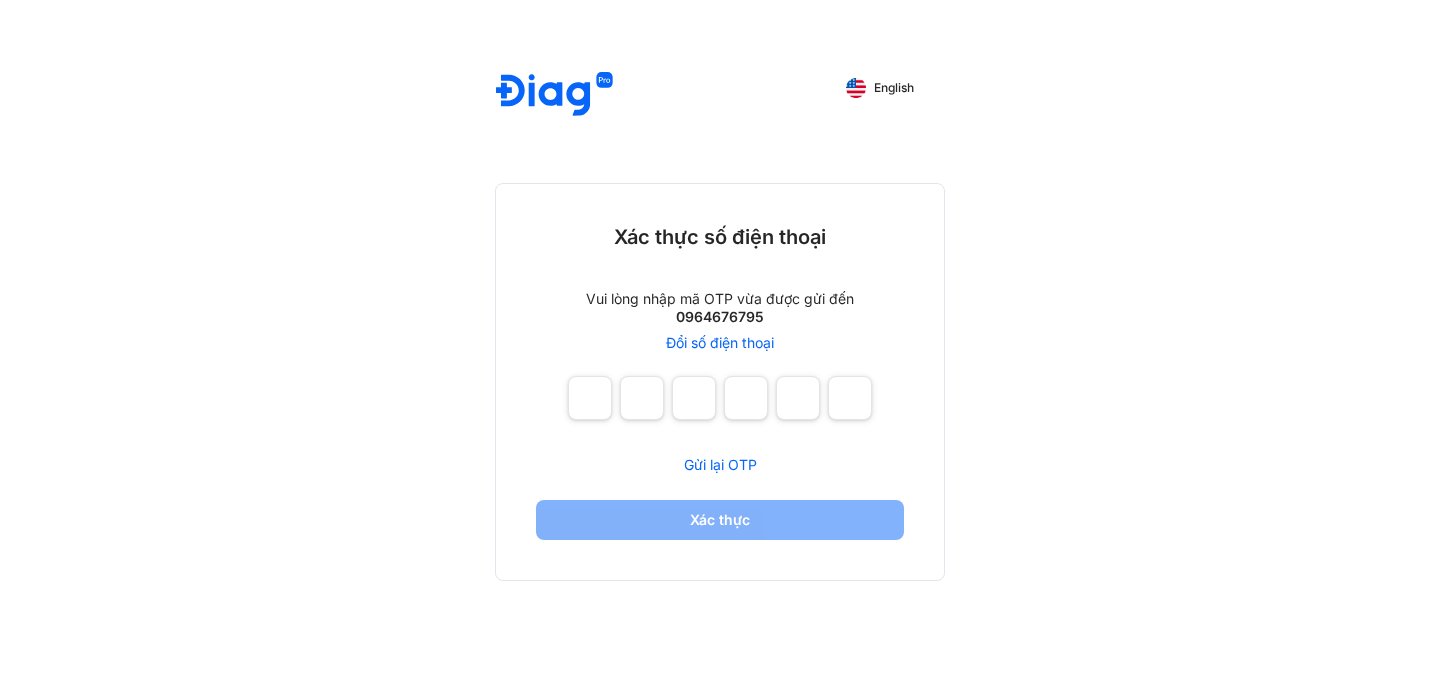 click on "Gửi lại OTP" at bounding box center (720, 464) 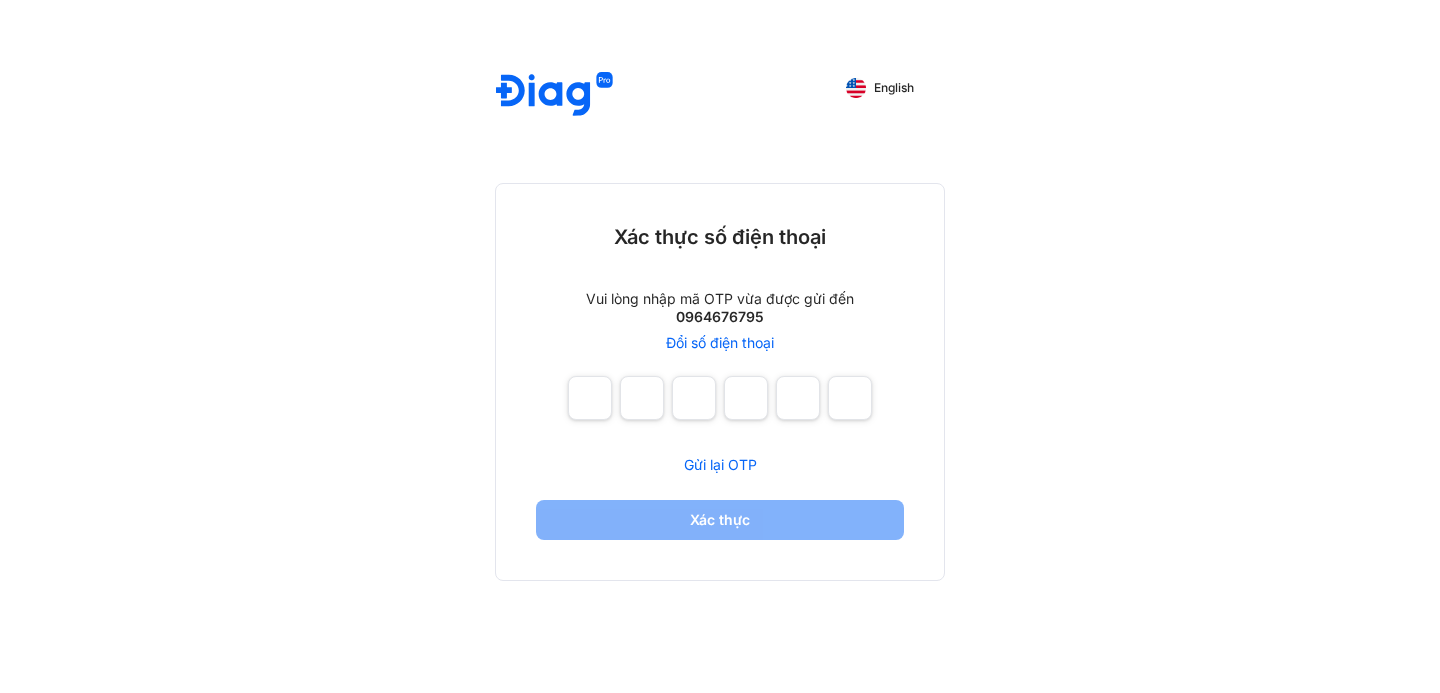 click on "Gửi lại OTP" at bounding box center [720, 464] 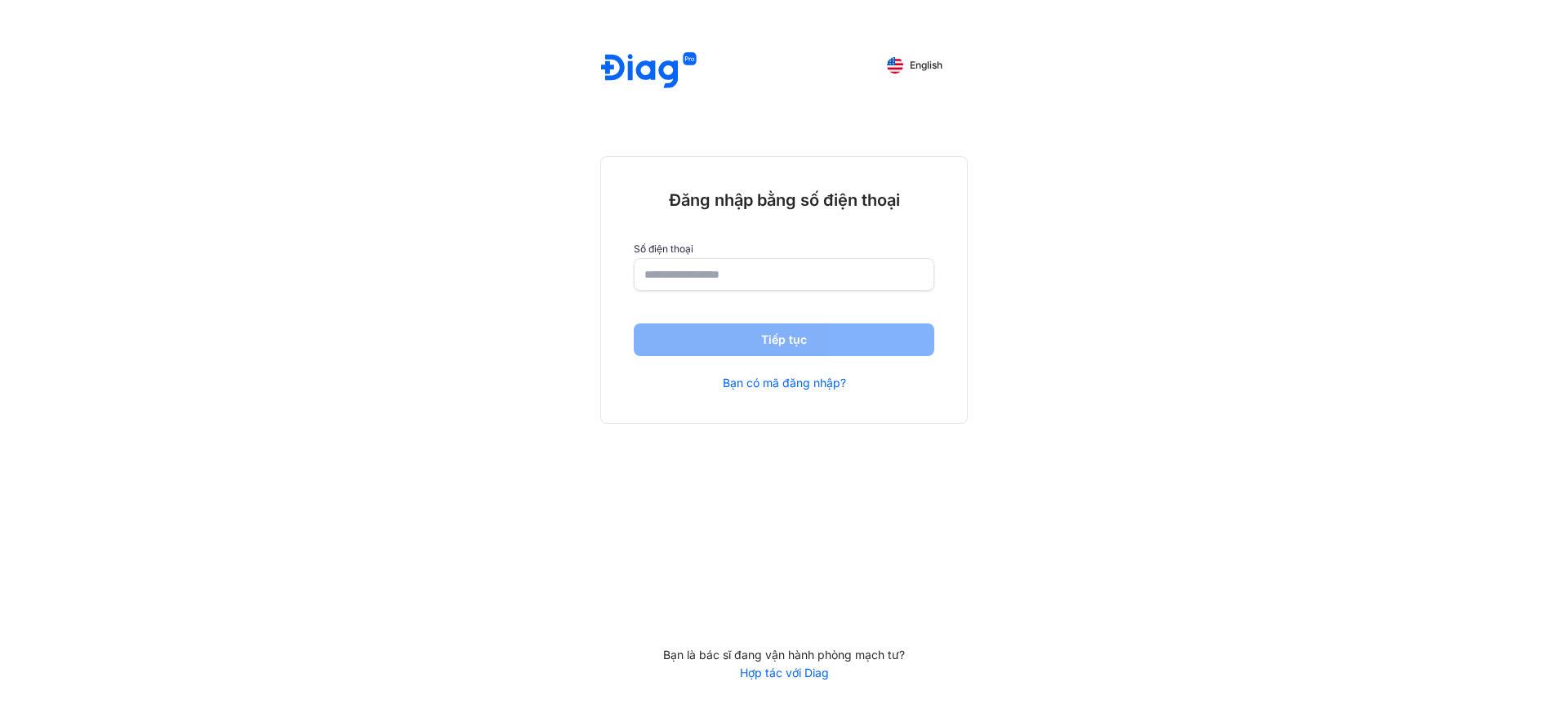 scroll, scrollTop: 0, scrollLeft: 0, axis: both 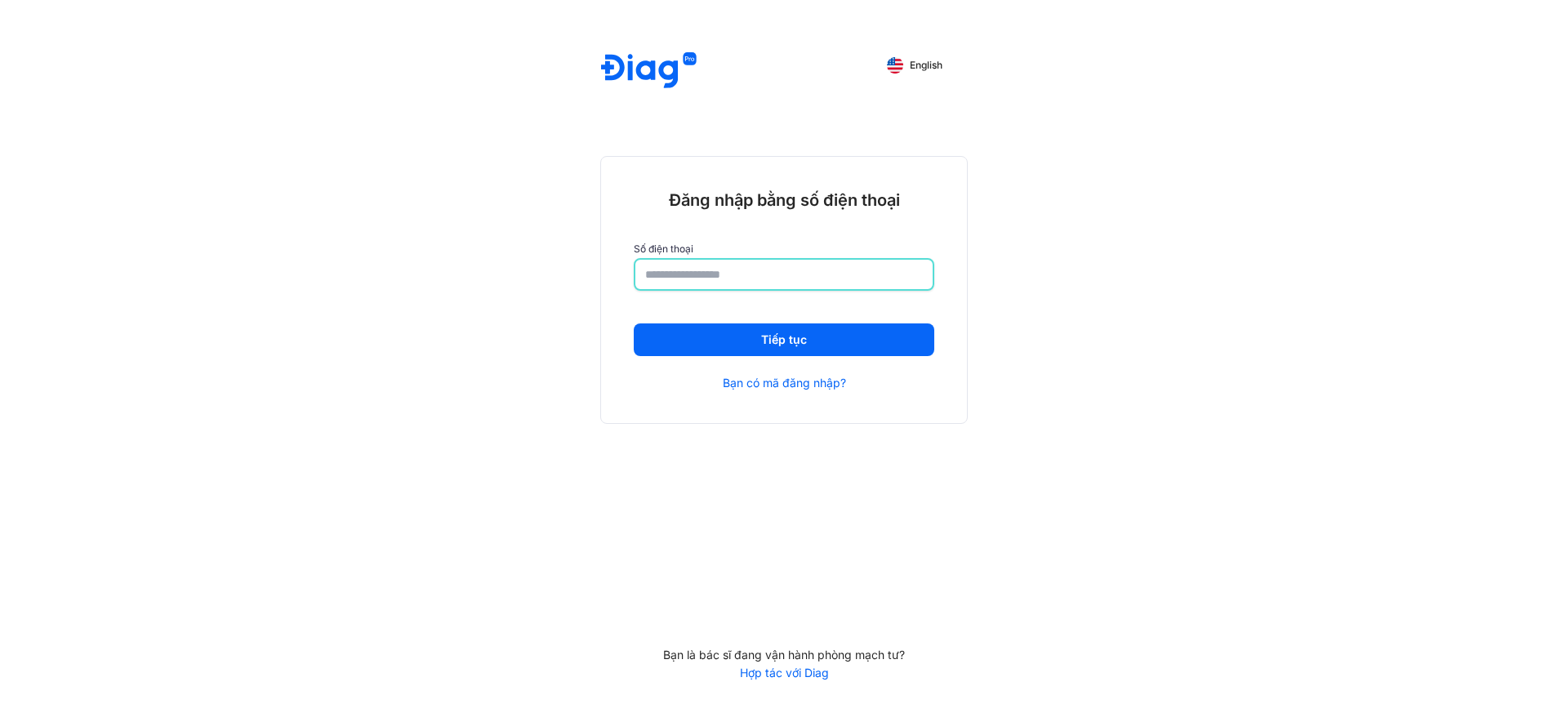 type on "**********" 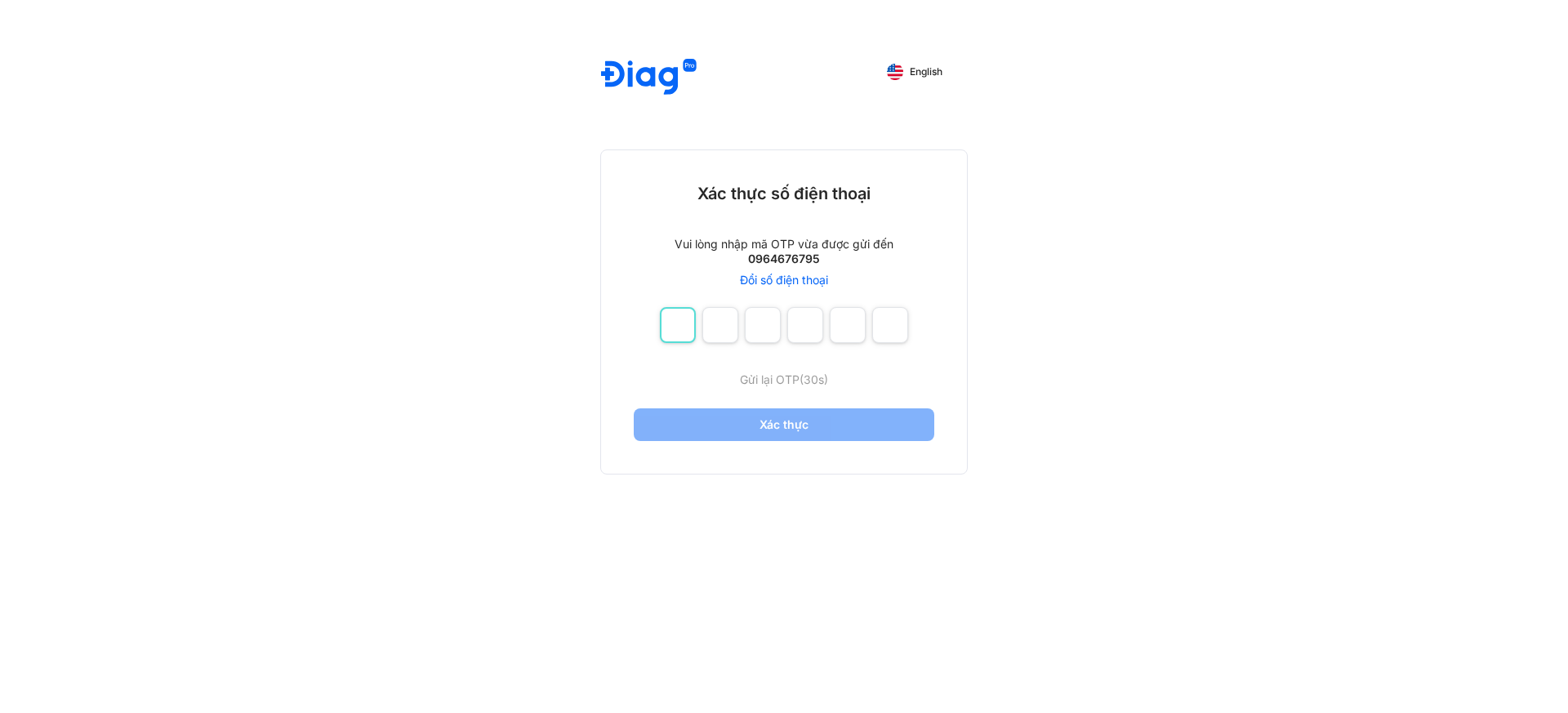 click at bounding box center [678, 325] 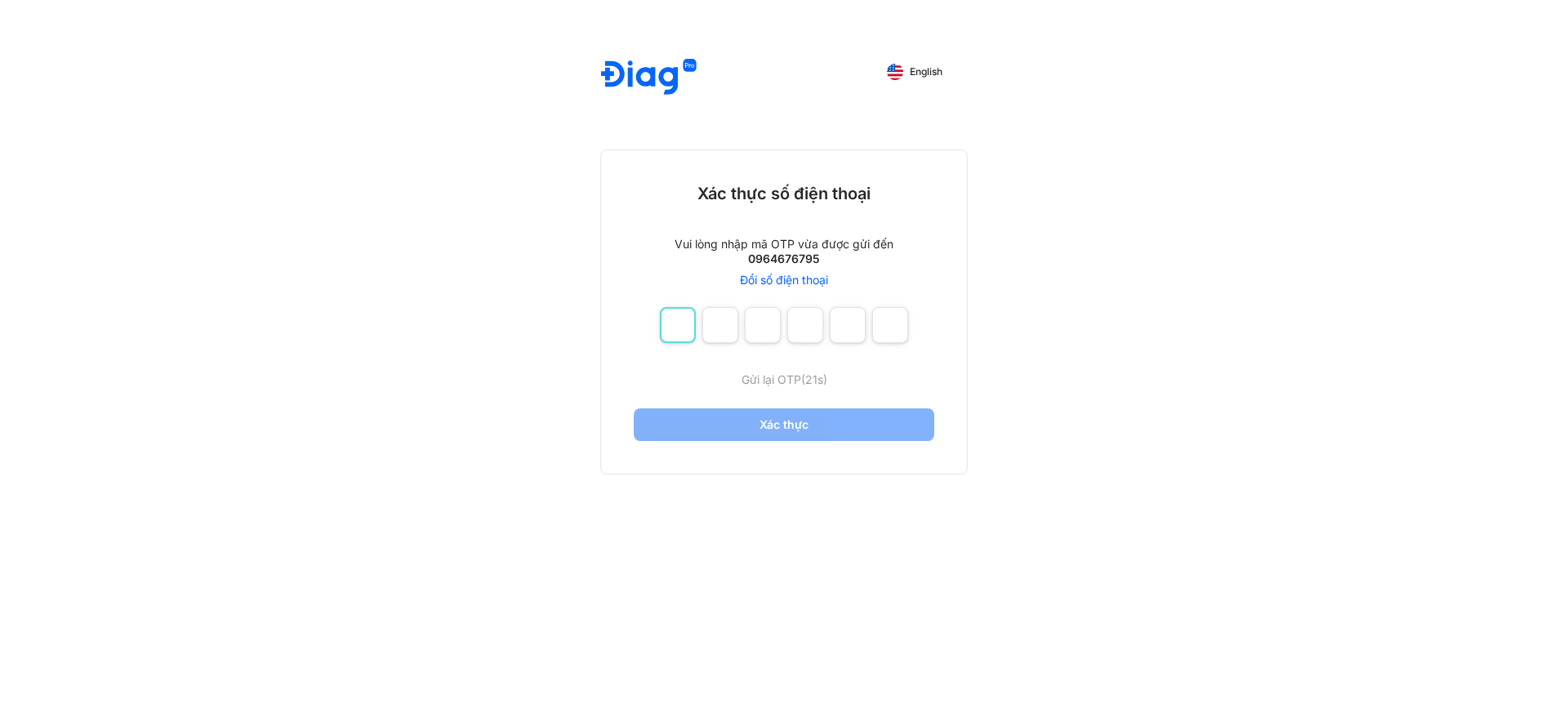 click at bounding box center (678, 325) 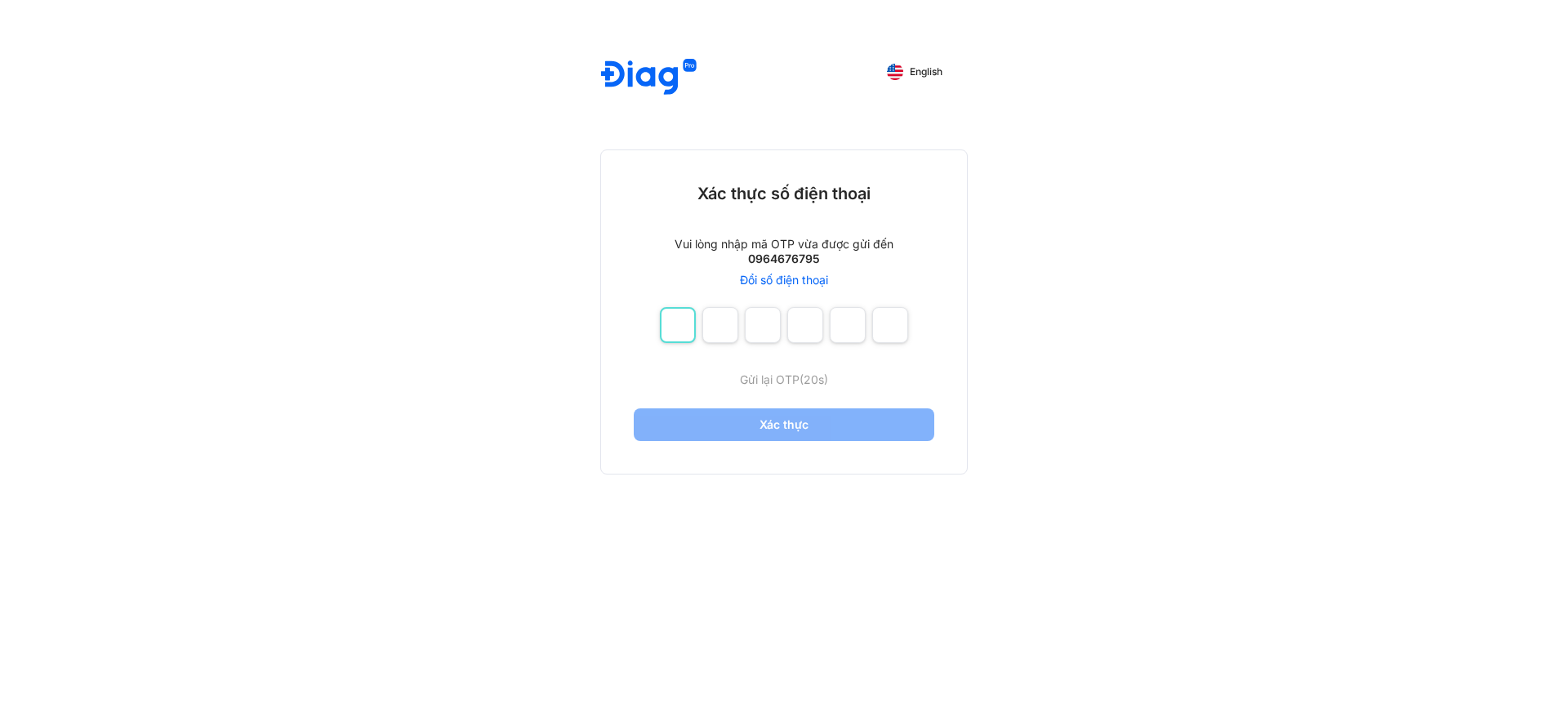 type on "*" 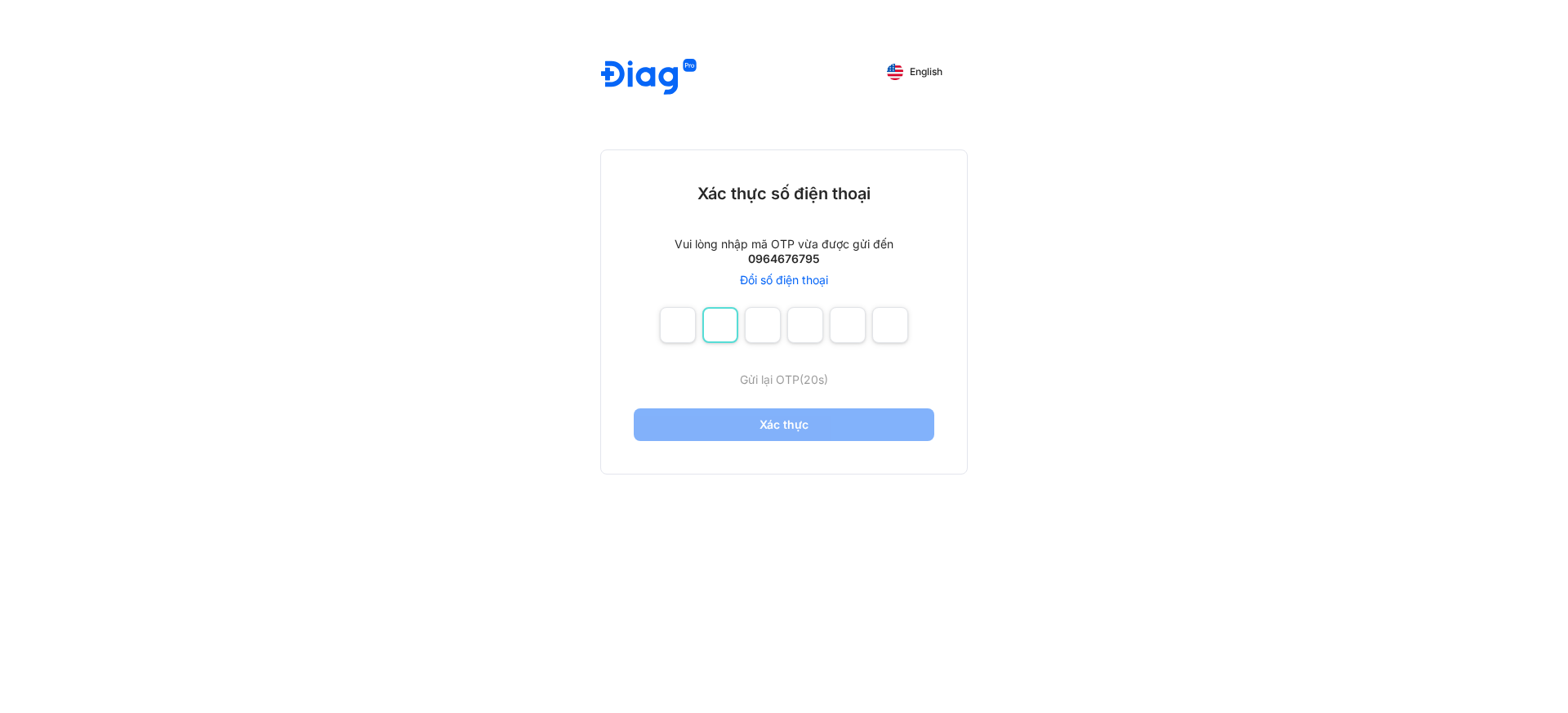 type on "*" 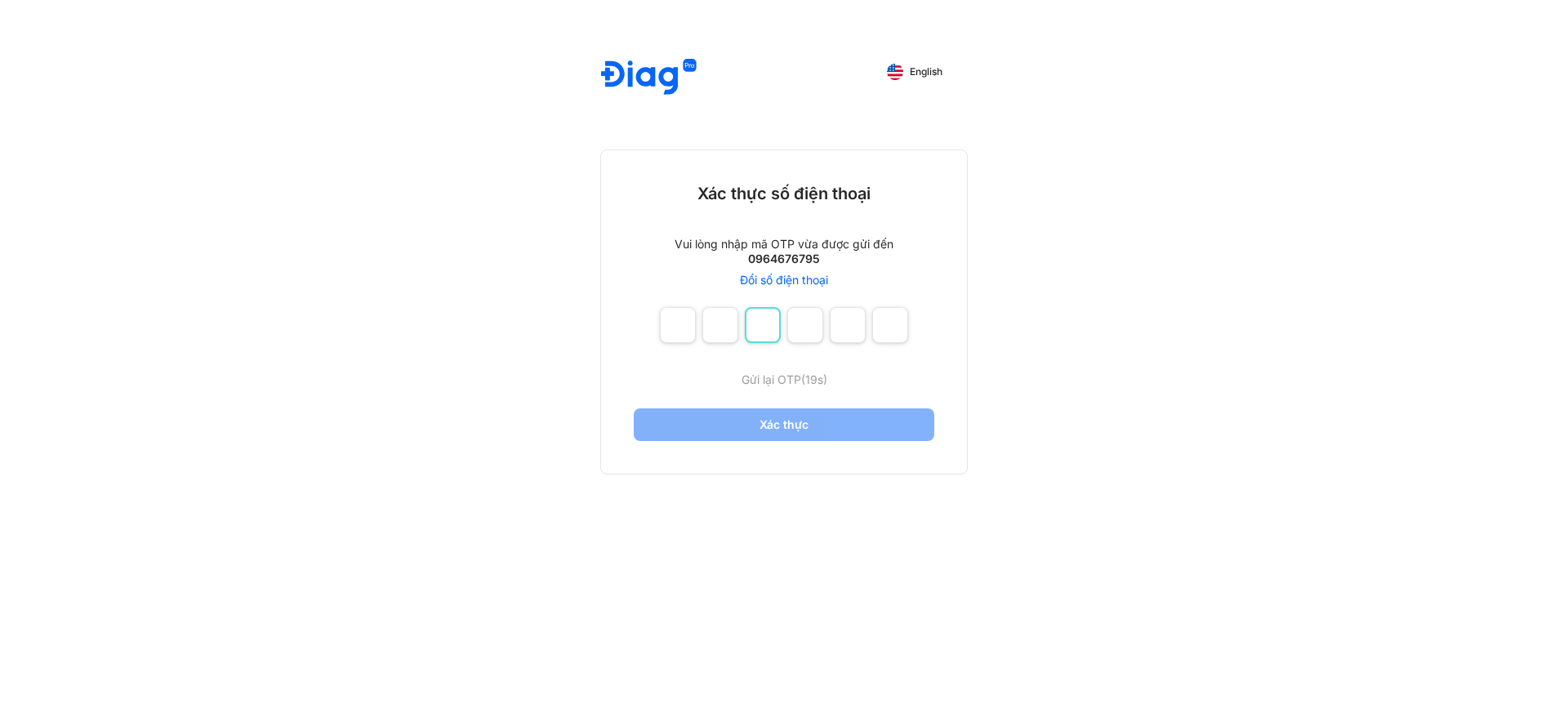 type on "*" 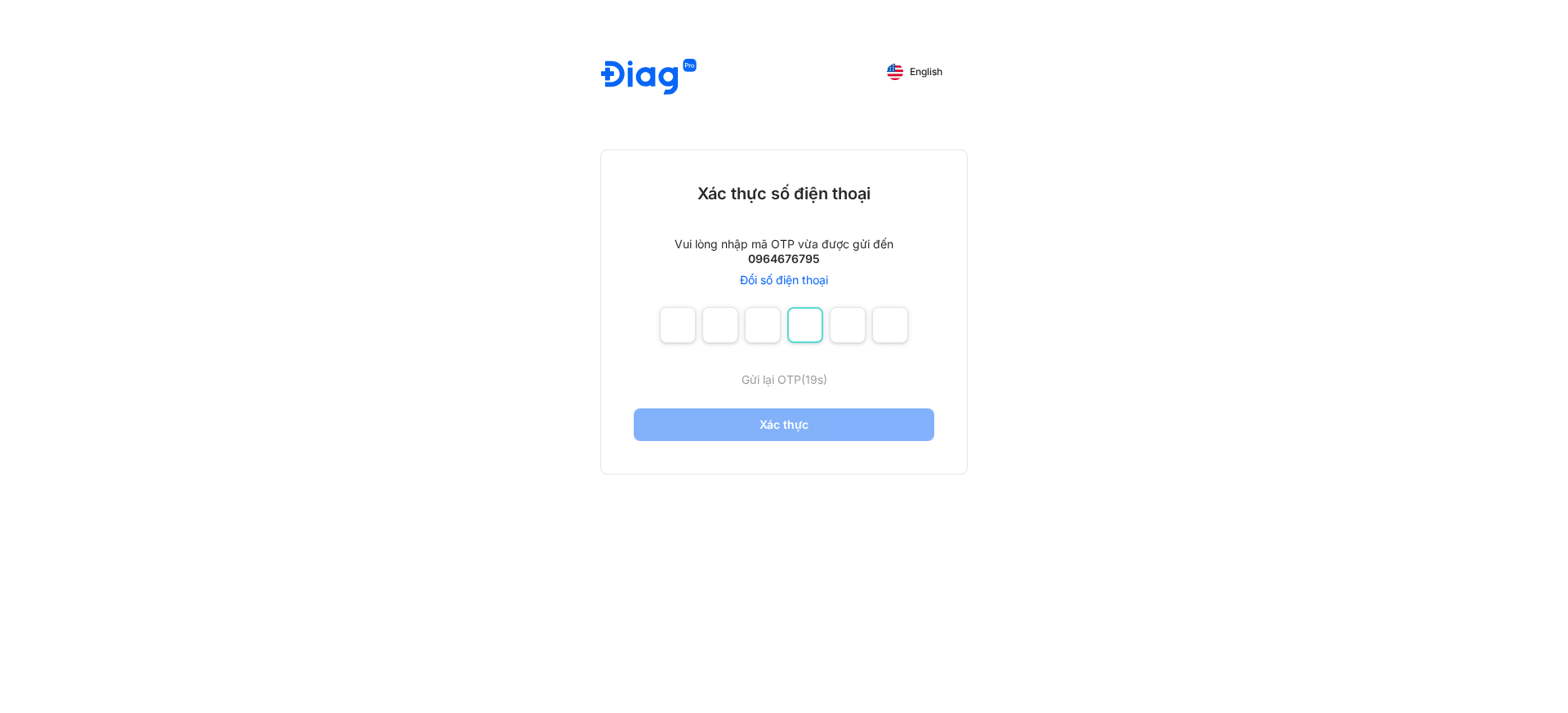 type on "*" 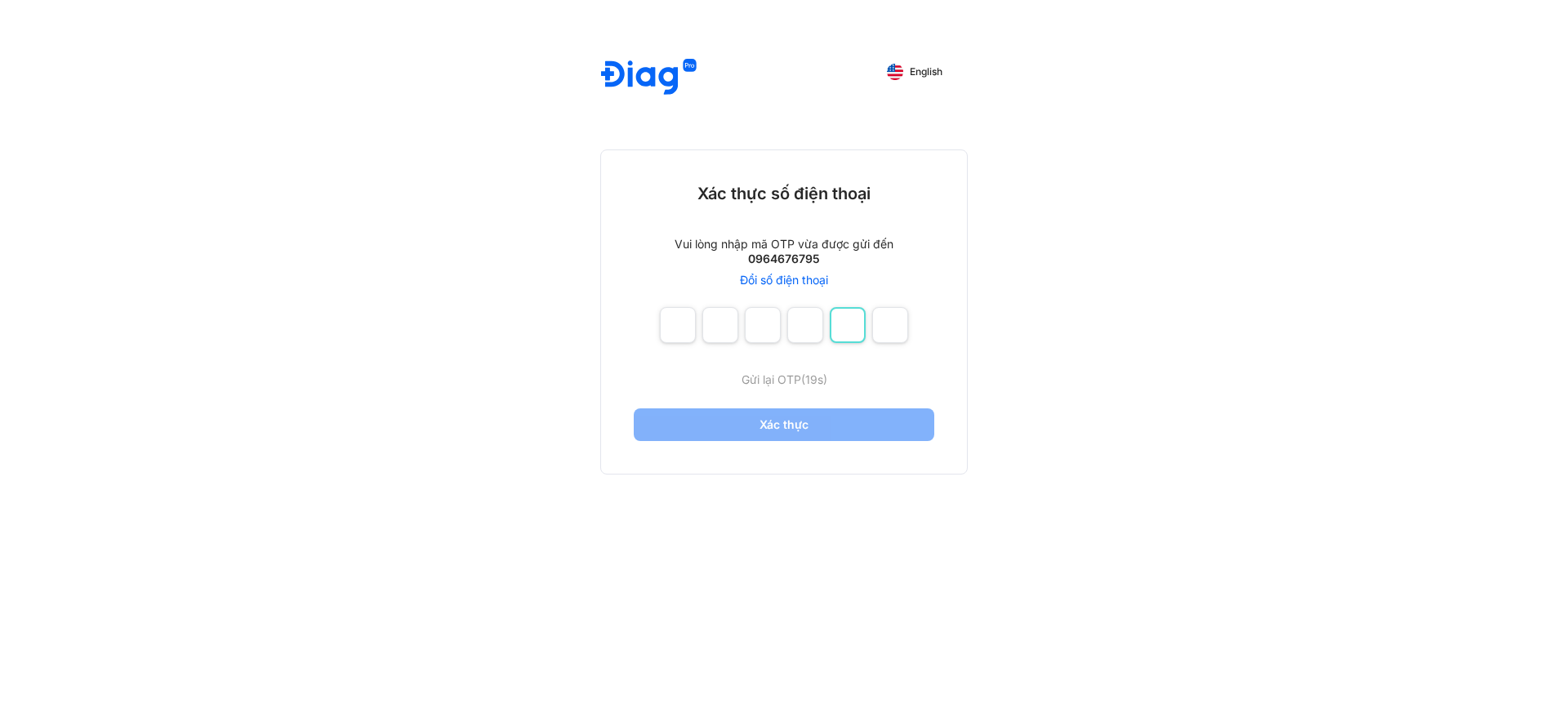 type on "*" 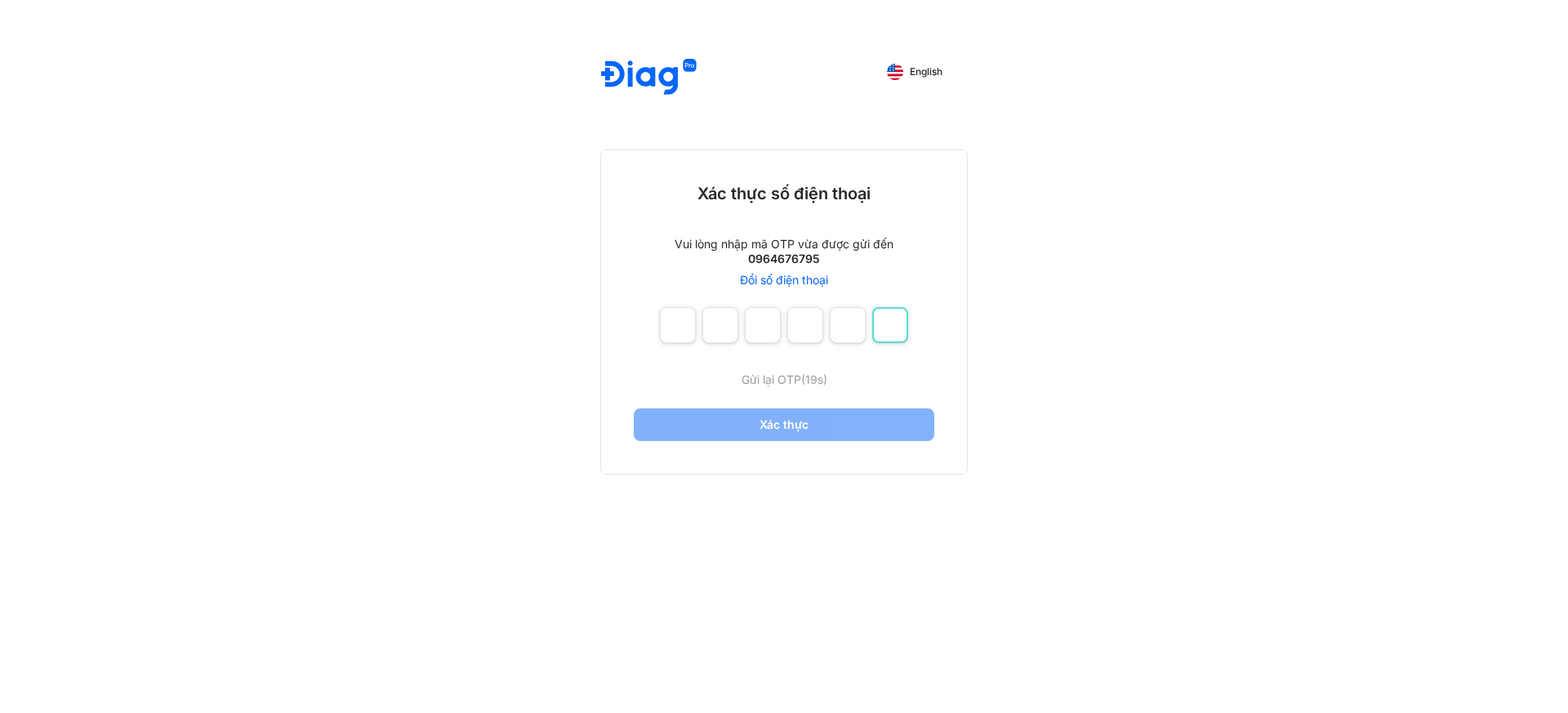 type on "*" 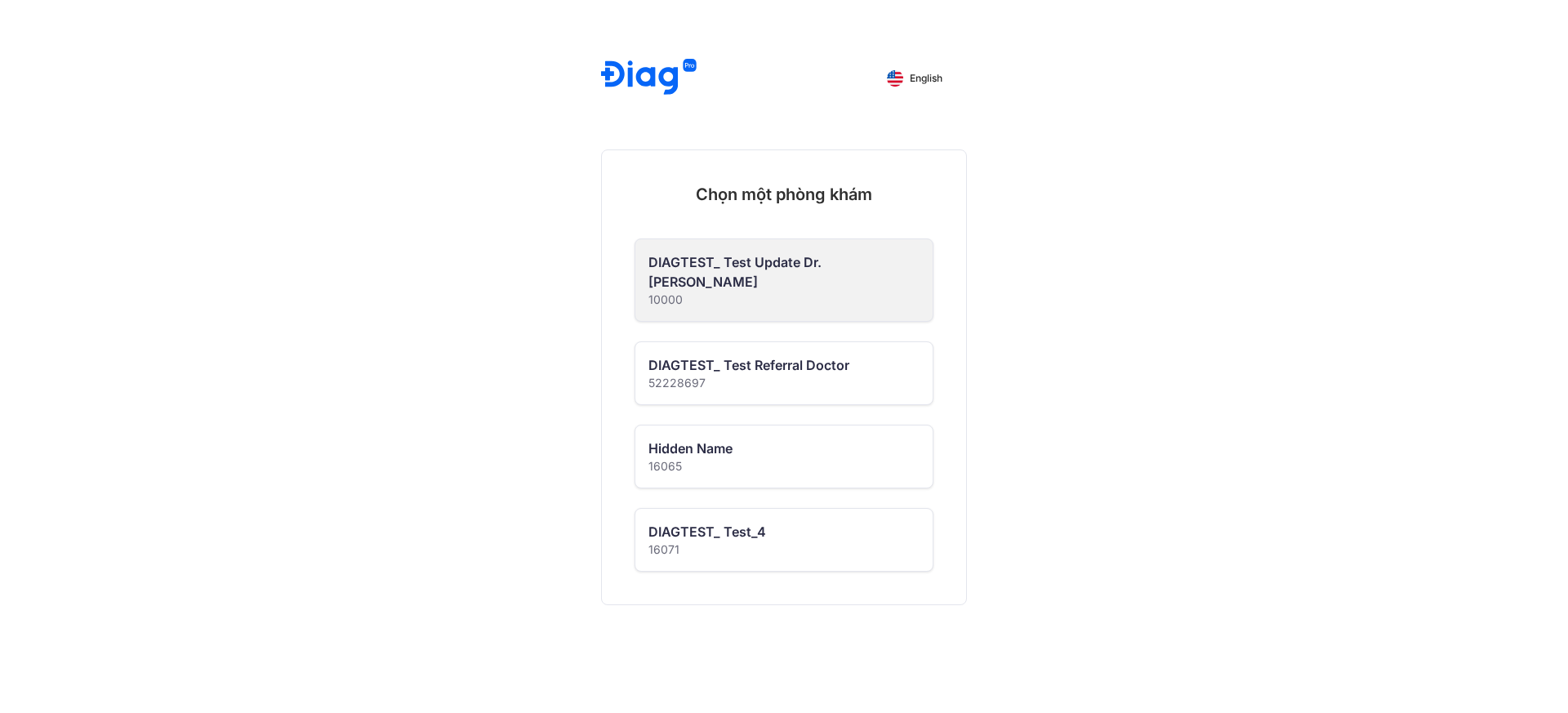 click on "10000" at bounding box center [784, 300] 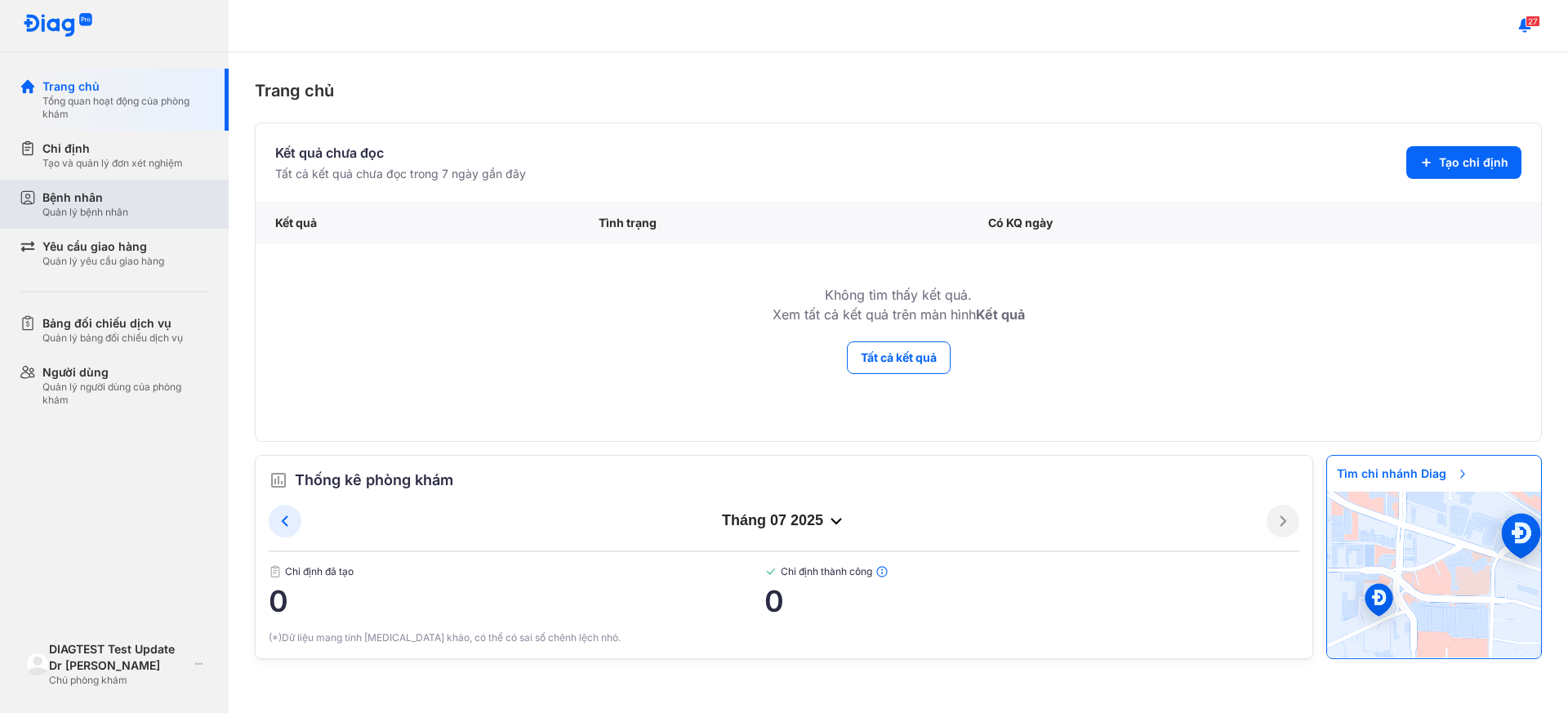 click on "Quản lý bệnh nhân" at bounding box center (85, 212) 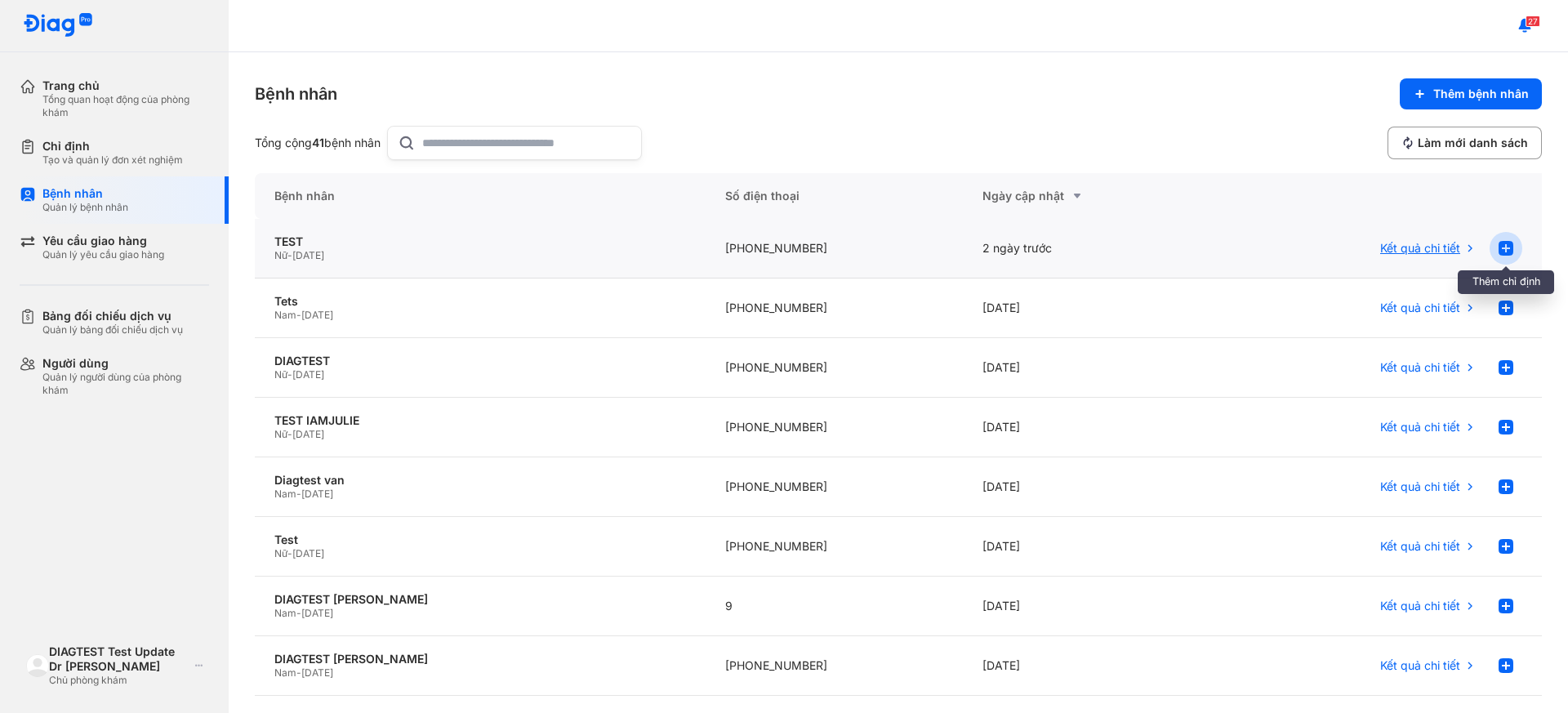 click 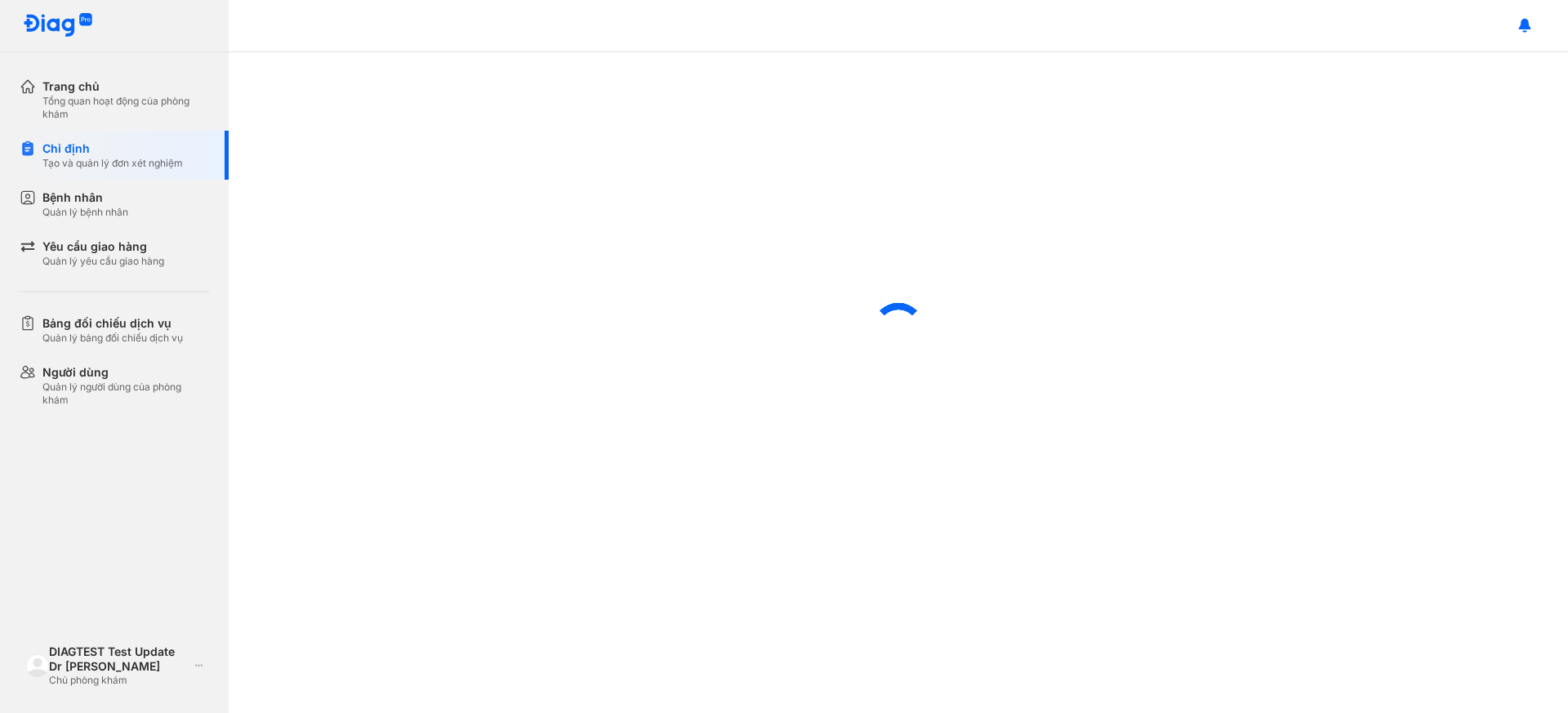 scroll, scrollTop: 0, scrollLeft: 0, axis: both 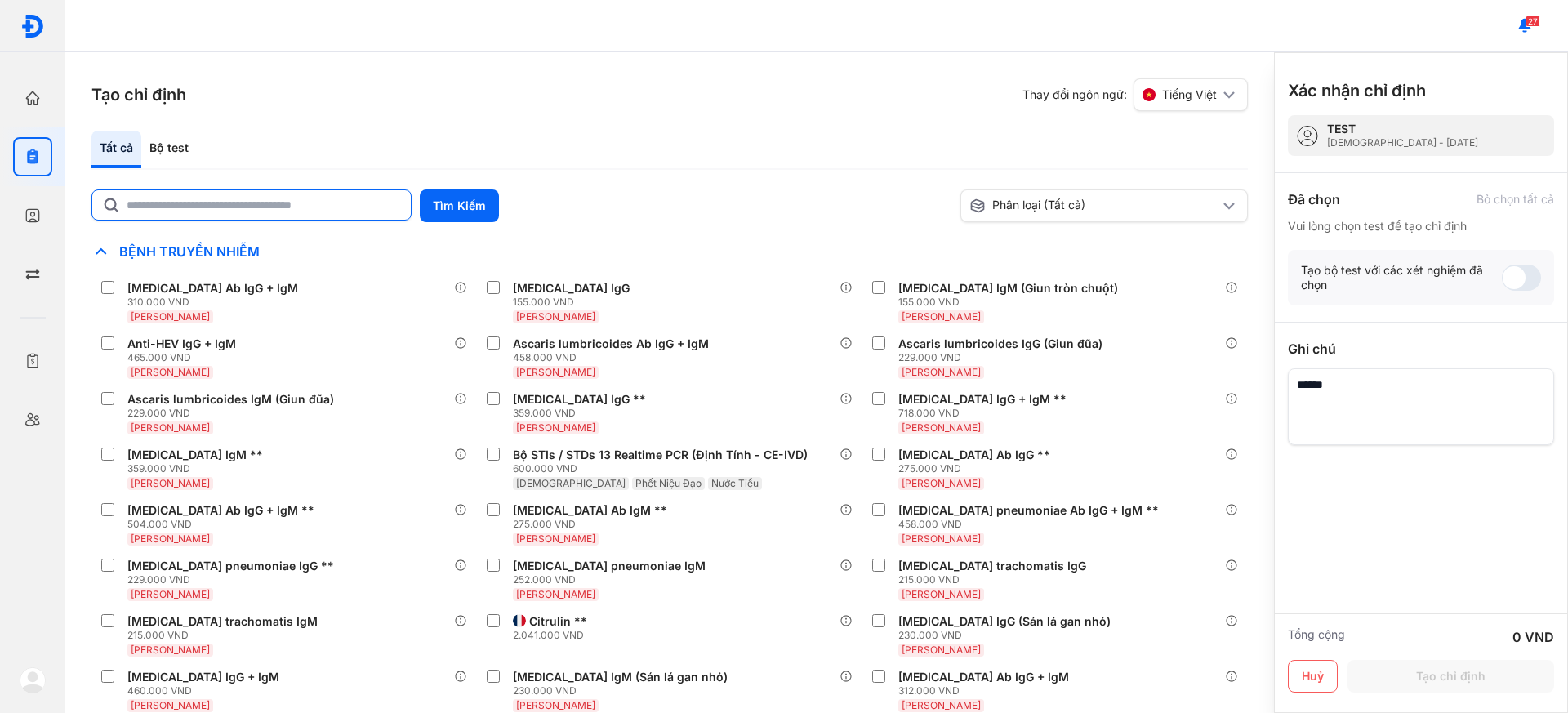 click 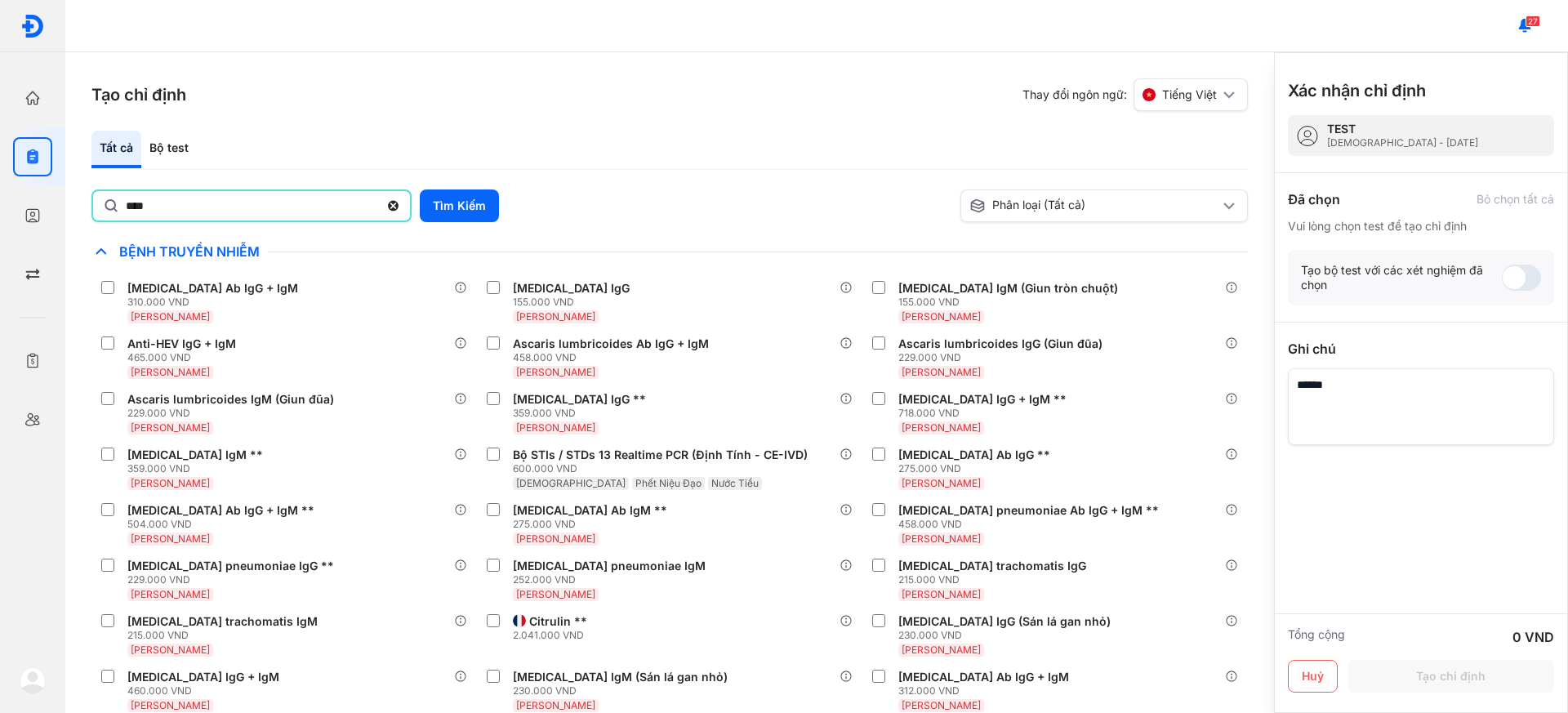 type on "****" 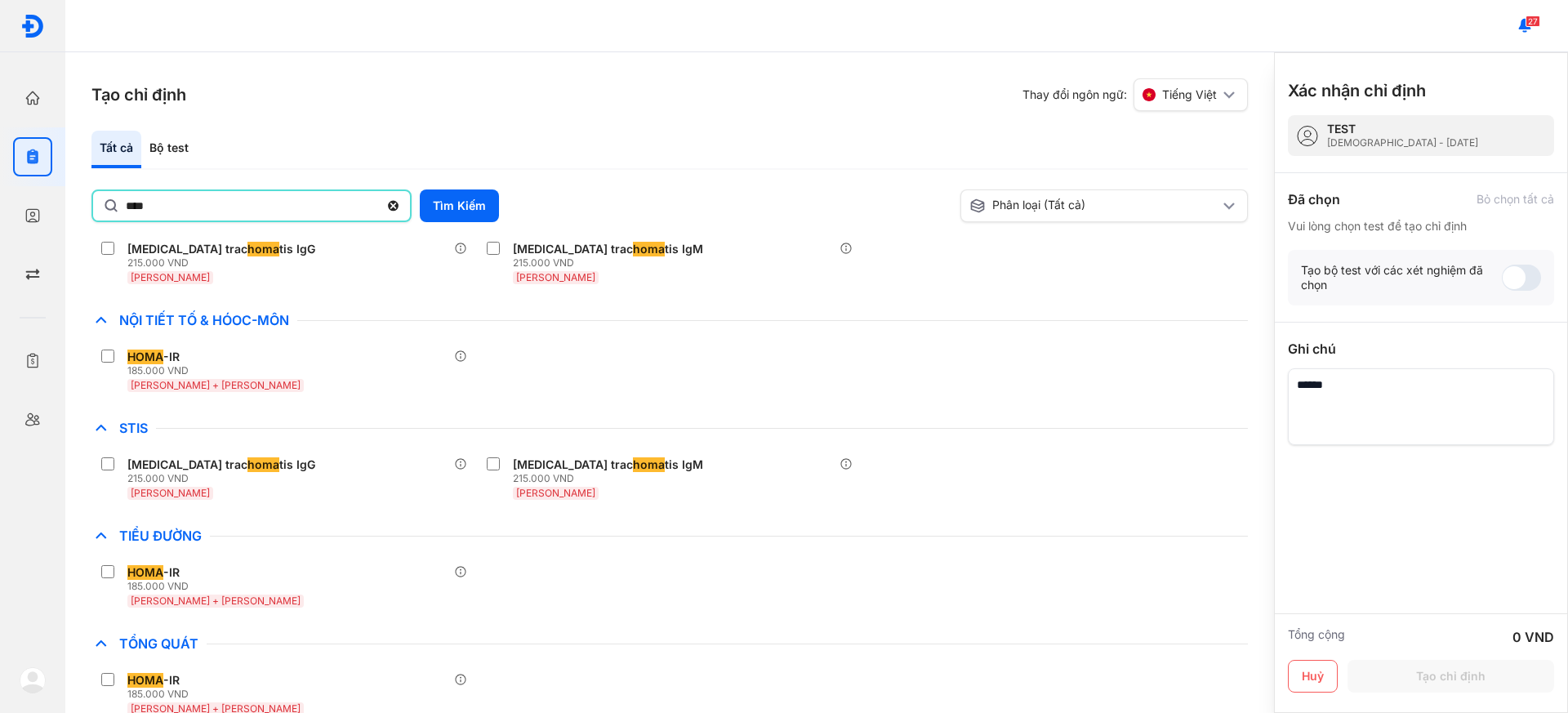 scroll, scrollTop: 0, scrollLeft: 0, axis: both 